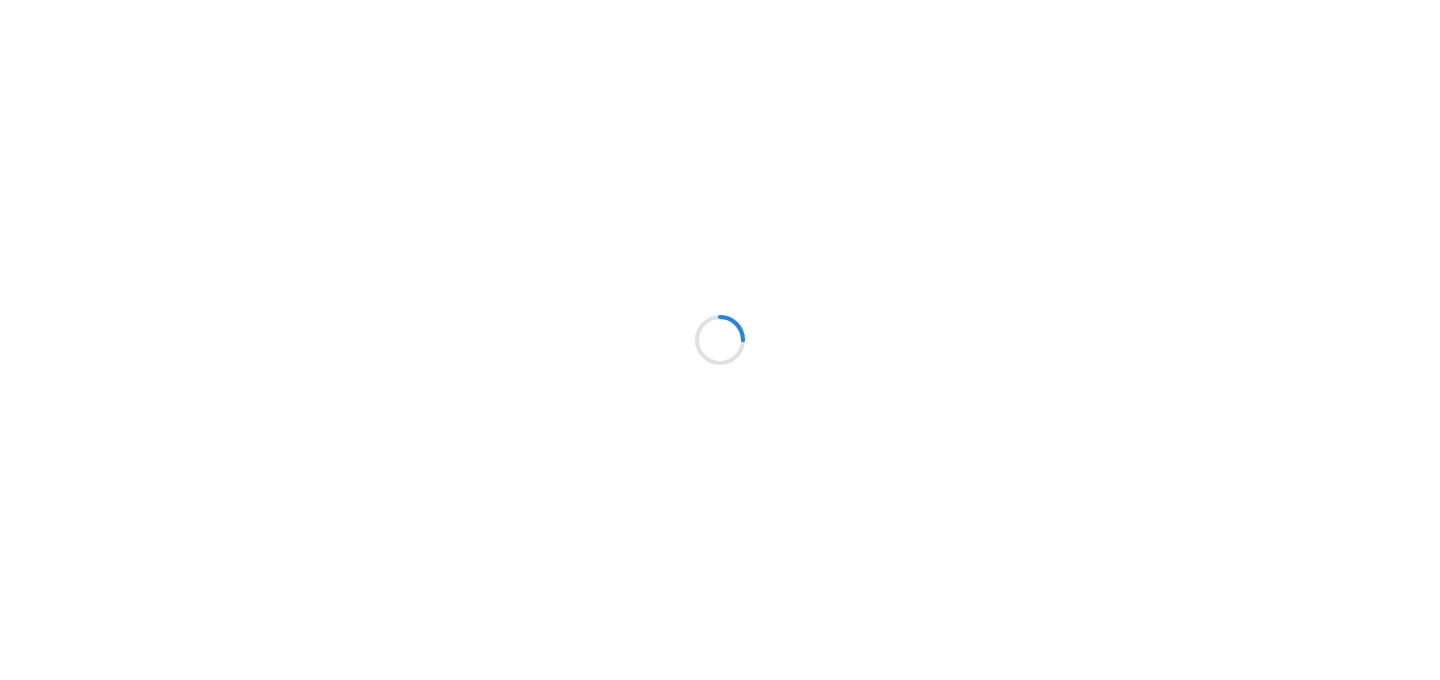 scroll, scrollTop: 0, scrollLeft: 0, axis: both 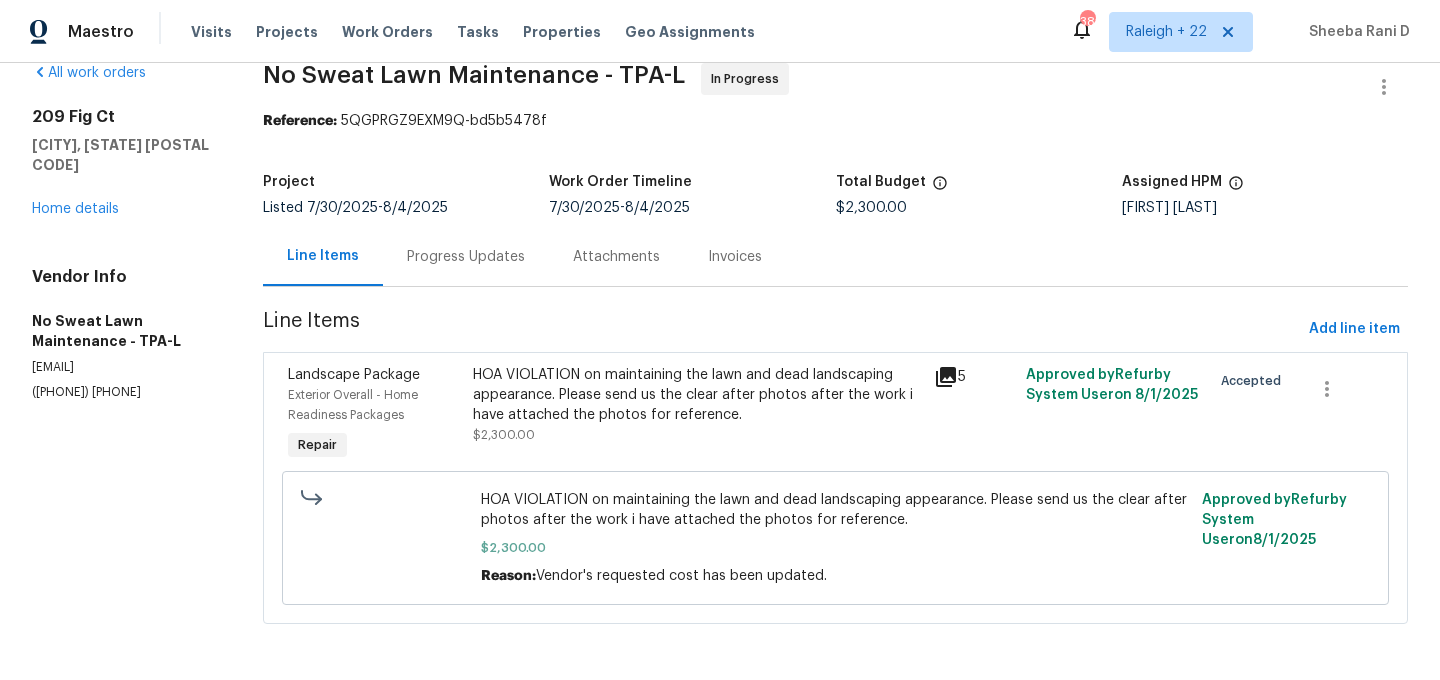 click on "HOA VIOLATION on maintaining the lawn and dead landscaping appearance. Please send us the clear after photos after the work i have attached the photos for reference." at bounding box center (697, 395) 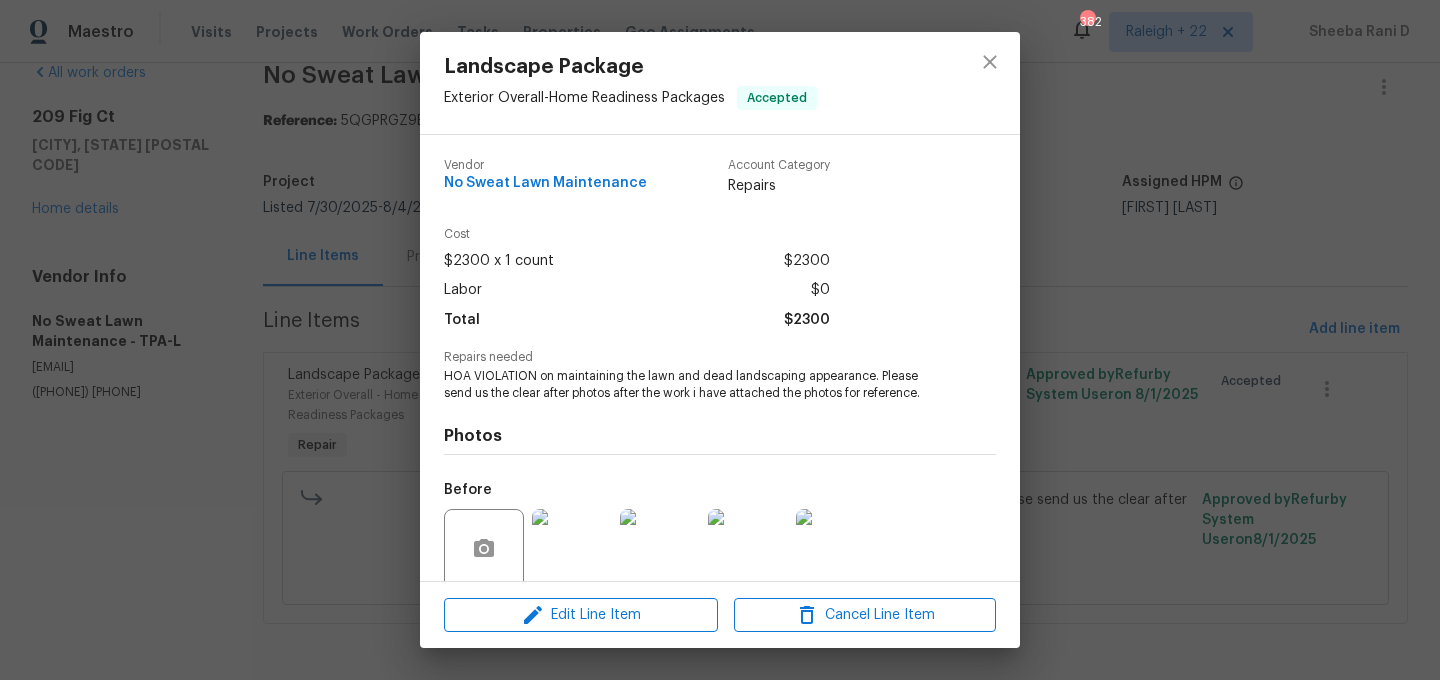scroll, scrollTop: 157, scrollLeft: 0, axis: vertical 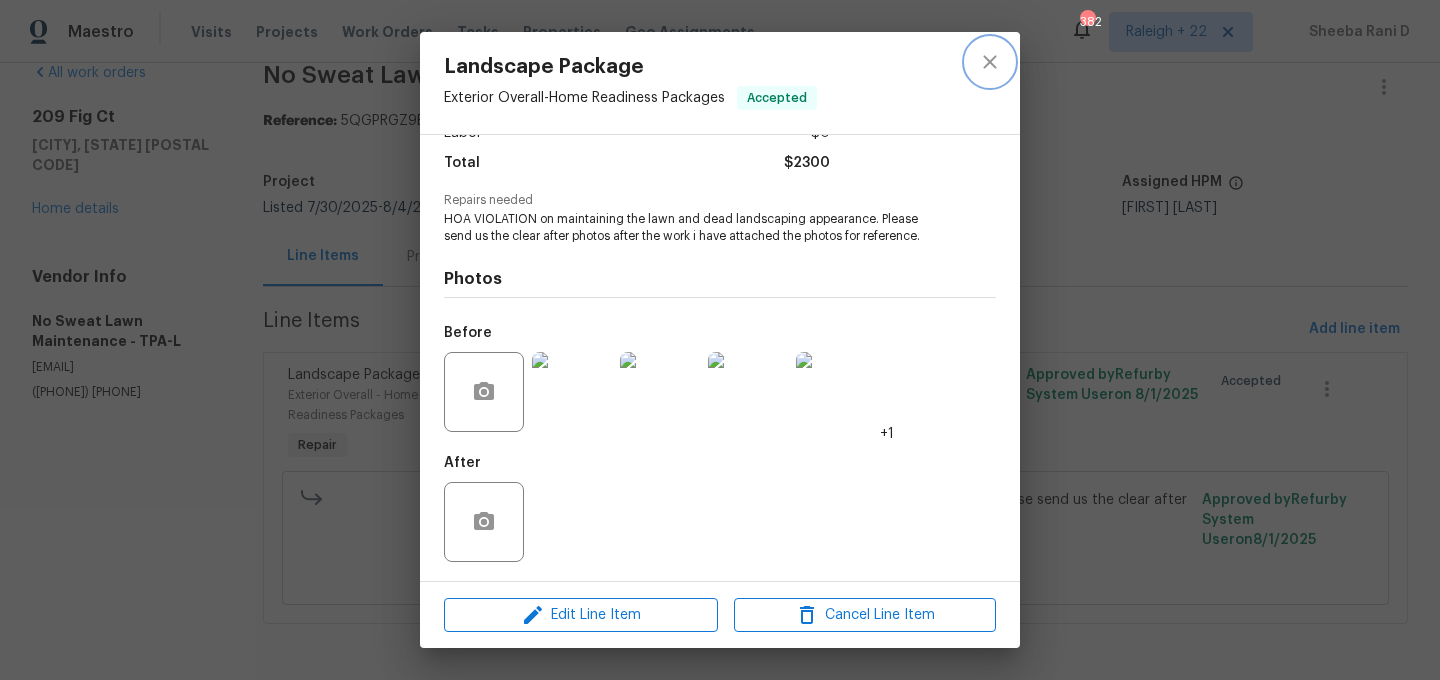 click 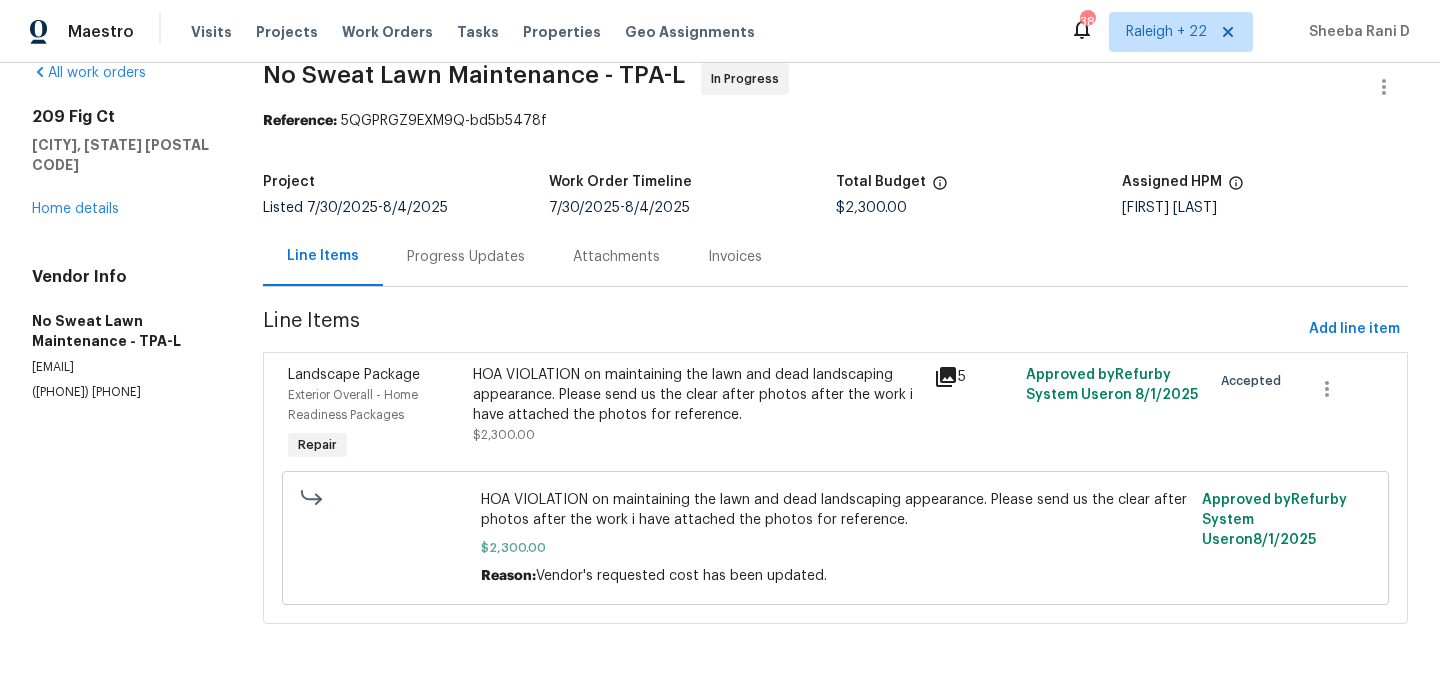 click on "Progress Updates" at bounding box center (466, 257) 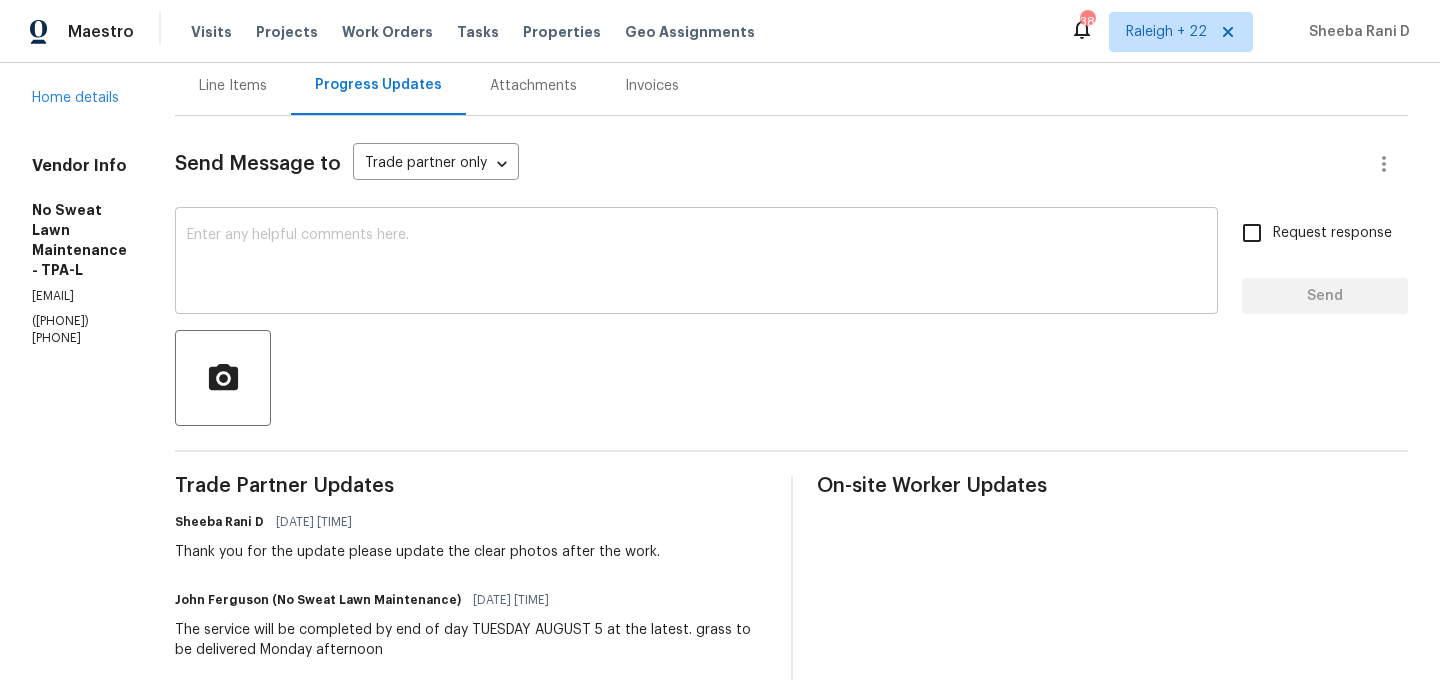 scroll, scrollTop: 175, scrollLeft: 0, axis: vertical 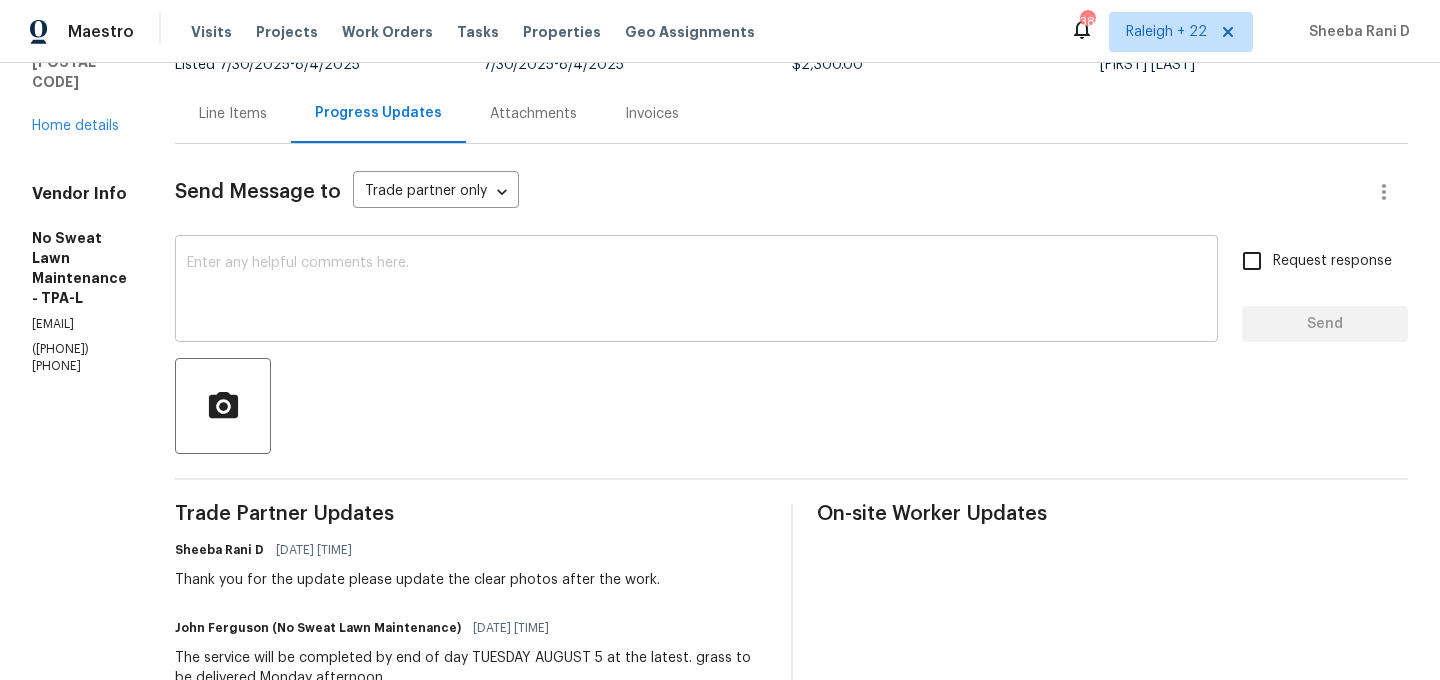 click at bounding box center [696, 291] 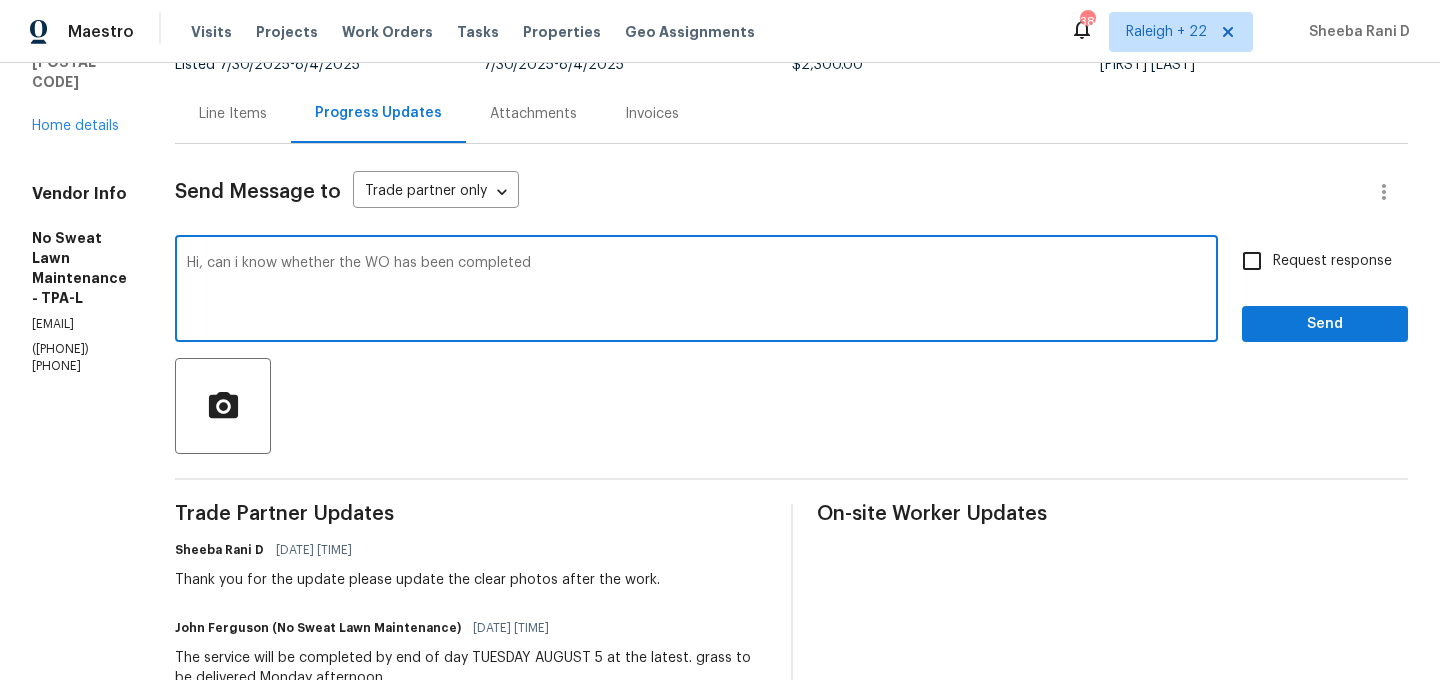 click on "Hi, can i know whether the WO has been completed" at bounding box center (696, 291) 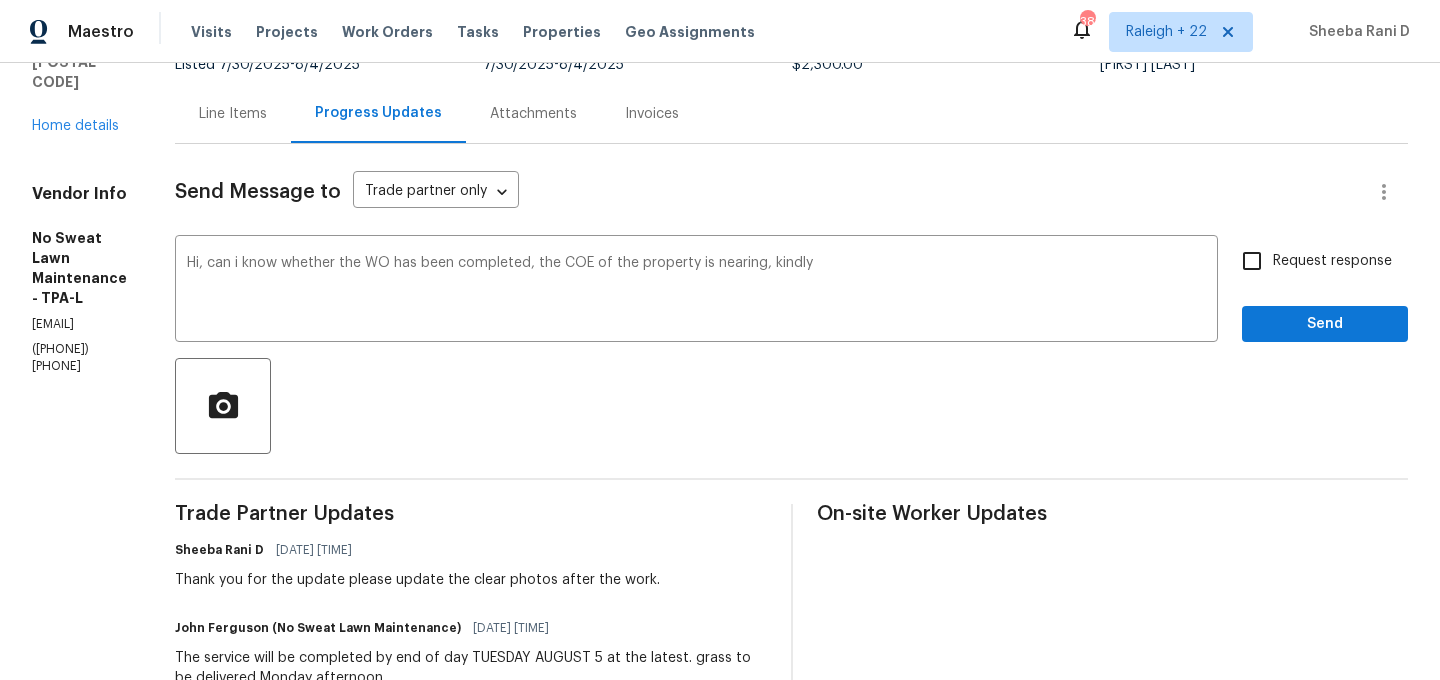 click on "Send Message to Trade partner only Trade partner only ​ Hi, can i know whether the WO has been completed, the COE of the property is nearing, kindly  x ​ Request response Send Trade Partner Updates Sheeba Rani D [DATE] [TIME] Thank you for the update please update the clear photos after the work. John Ferguson (No Sweat Lawn Maintenance)  [DATE] [TIME] The service will be completed by end of day TUESDAY AUGUST 5 at the latest.  grass to be delivered Monday afternoon Sheeba Rani D [DATE] [TIME] Hi, your requested cost of $2300 has been approved by the HPM and I have updated it in the portal. Kindly begin the work. Sheeba Rani D [DATE] [TIME] Hi let me get the approval for the price and let you know quickly. John Ferguson (No Sweat Lawn Maintenance)  [DATE] [TIME] Please reply as soon as possible as I am starting to book up my schedule.    A response was made today at 11:50 with no additional confirmation   Thank you look forward to your response [DATE] [TIME] Sheeba Rani D" at bounding box center [791, 861] 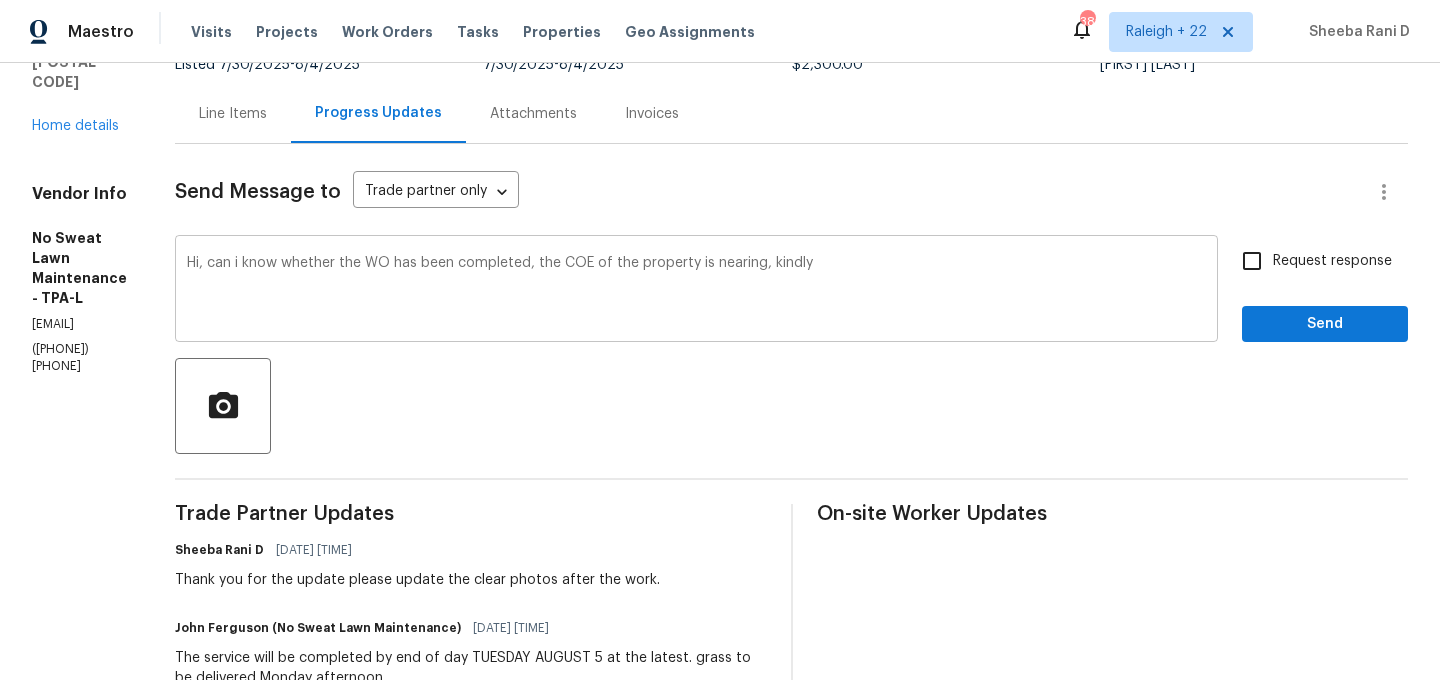 click on "Hi, can i know whether the WO has been completed, the COE of the property is nearing, kindly  x ​" at bounding box center (696, 291) 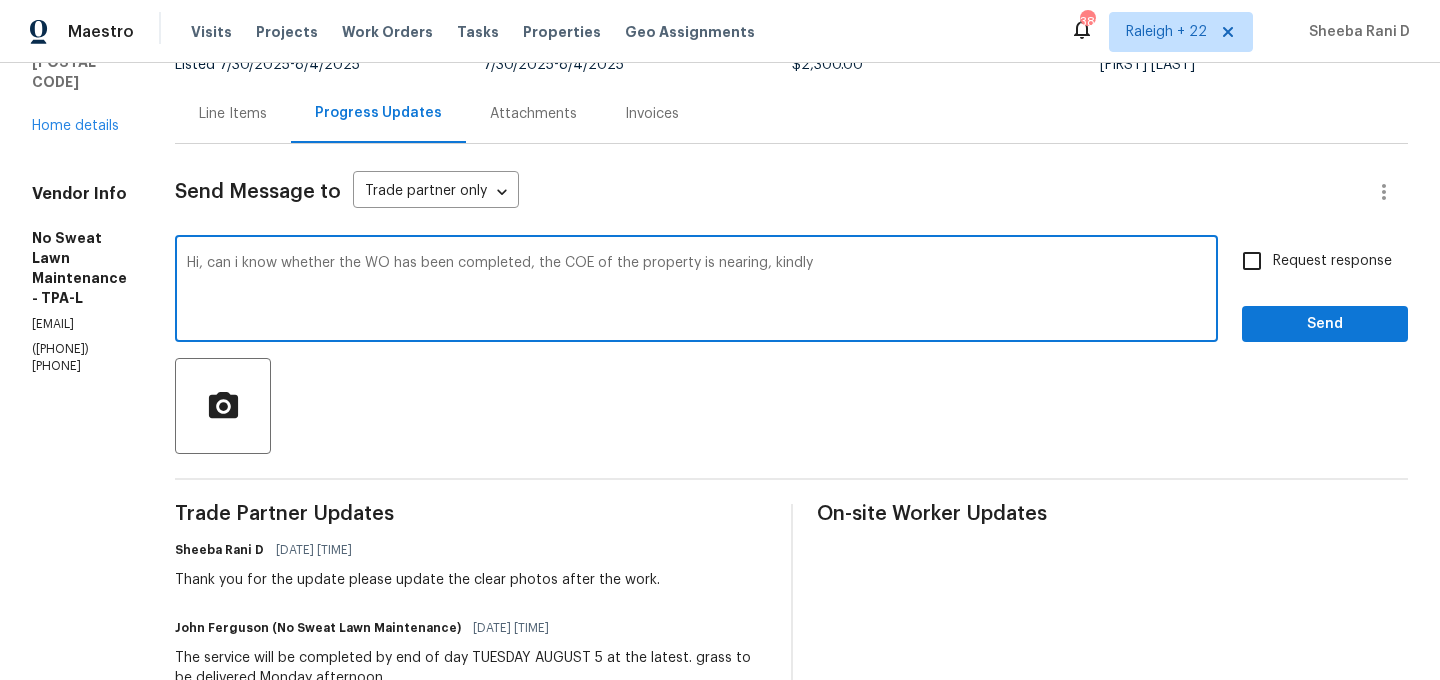 click on "Hi, can i know whether the WO has been completed, the COE of the property is nearing, kindly" at bounding box center [696, 291] 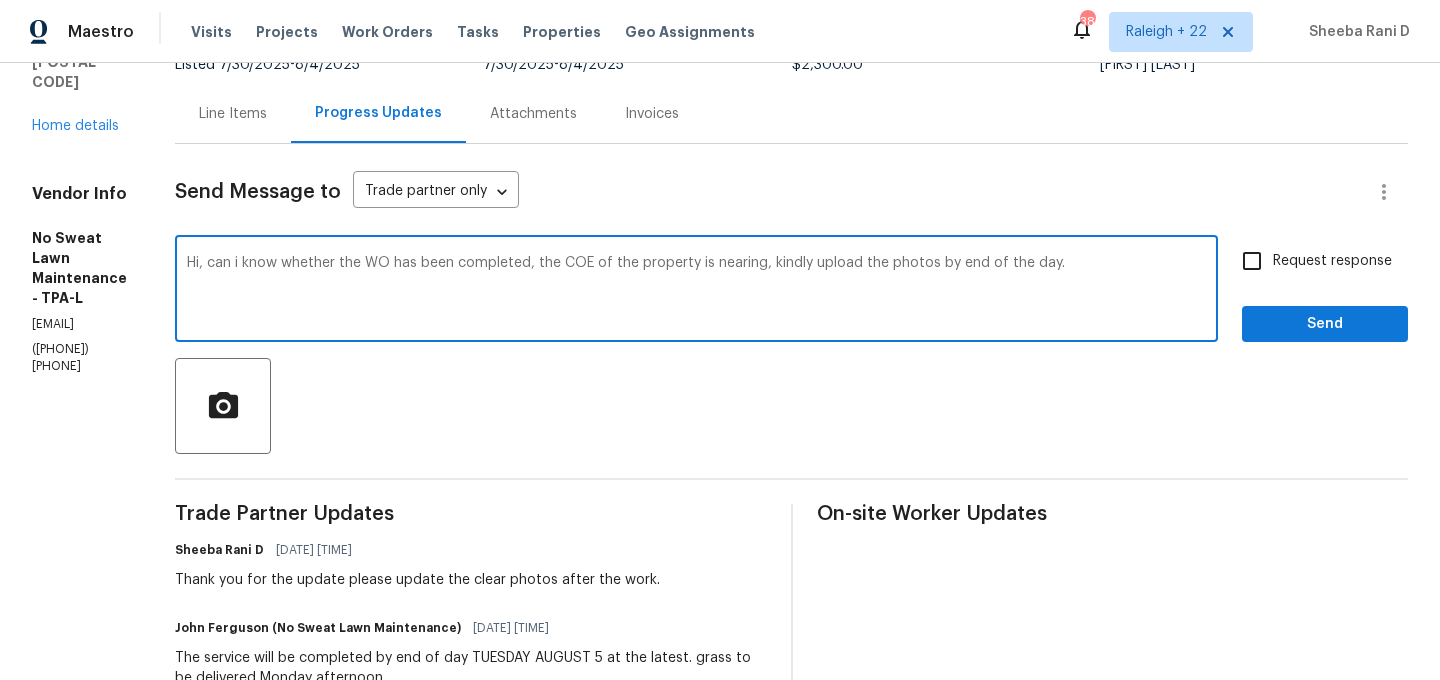 type on "Hi, can i know whether the WO has been completed, the COE of the property is nearing, kindly upload the photos by end of the day." 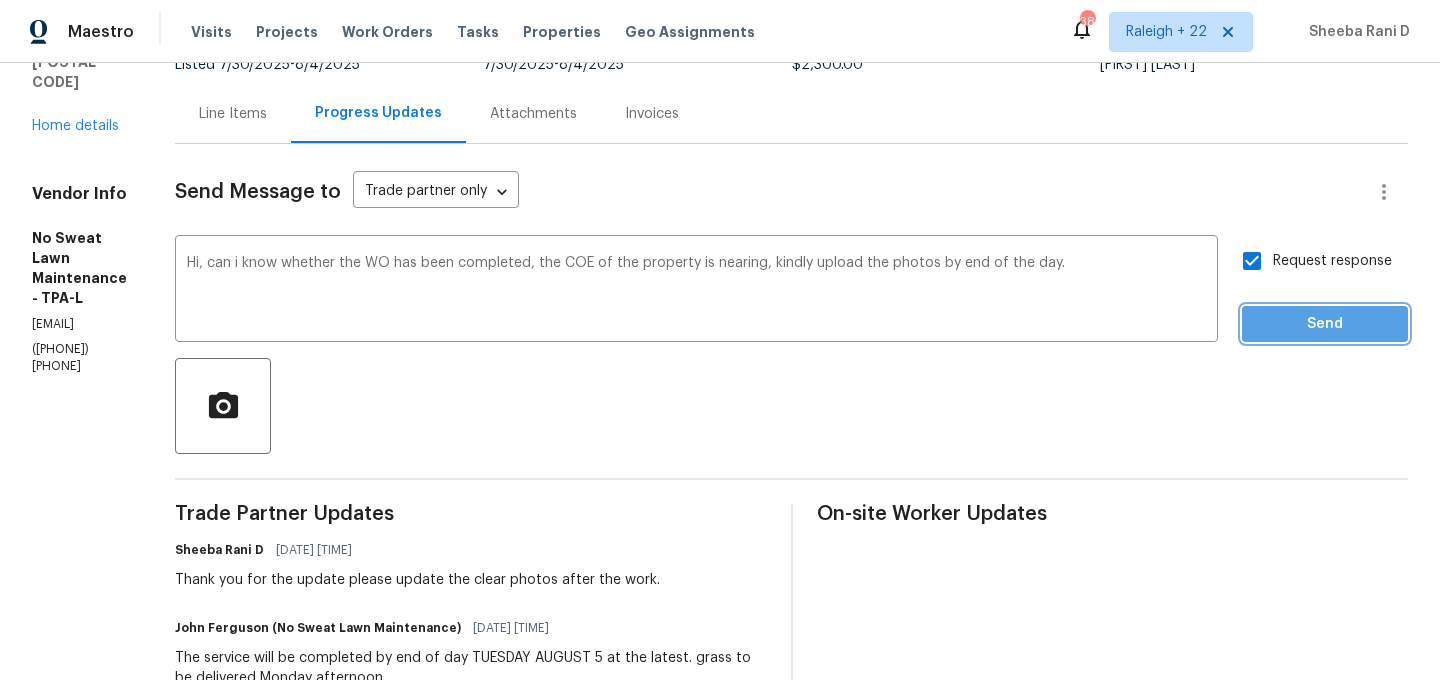 click on "Send" at bounding box center [1325, 324] 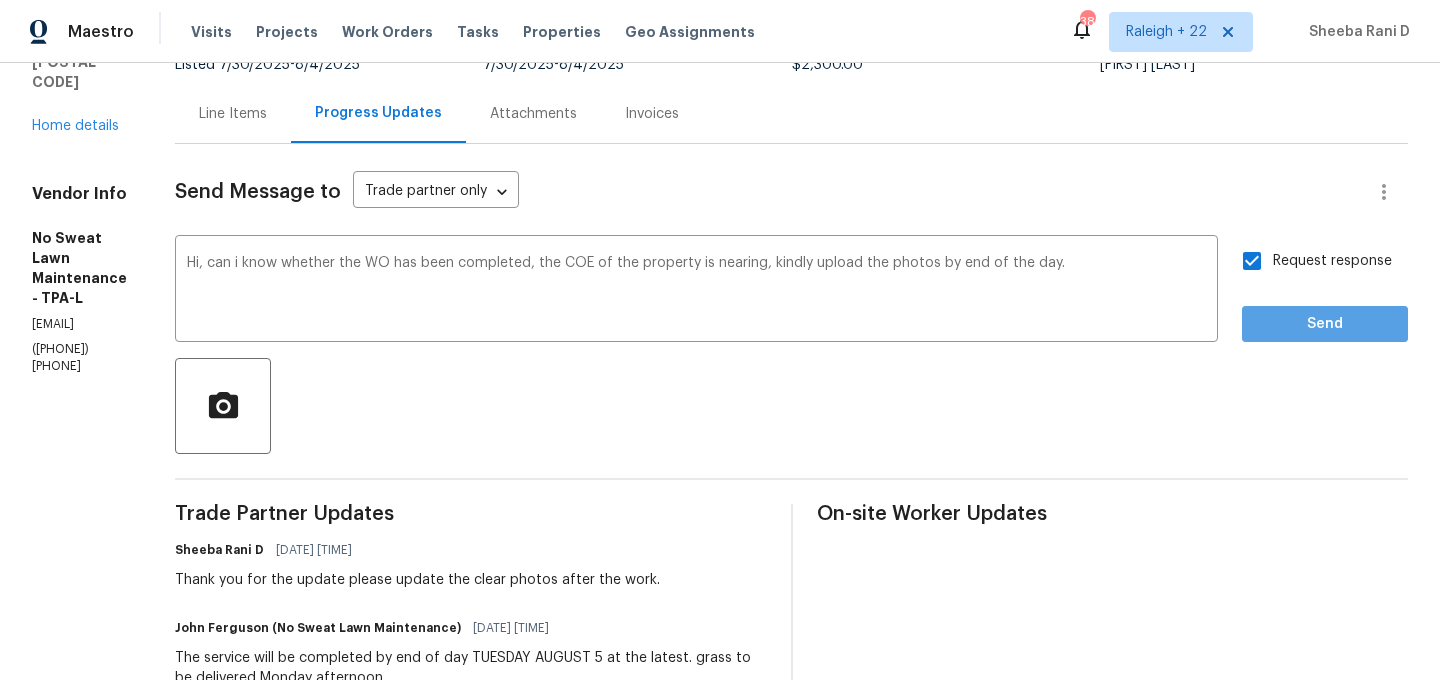 scroll, scrollTop: 67, scrollLeft: 0, axis: vertical 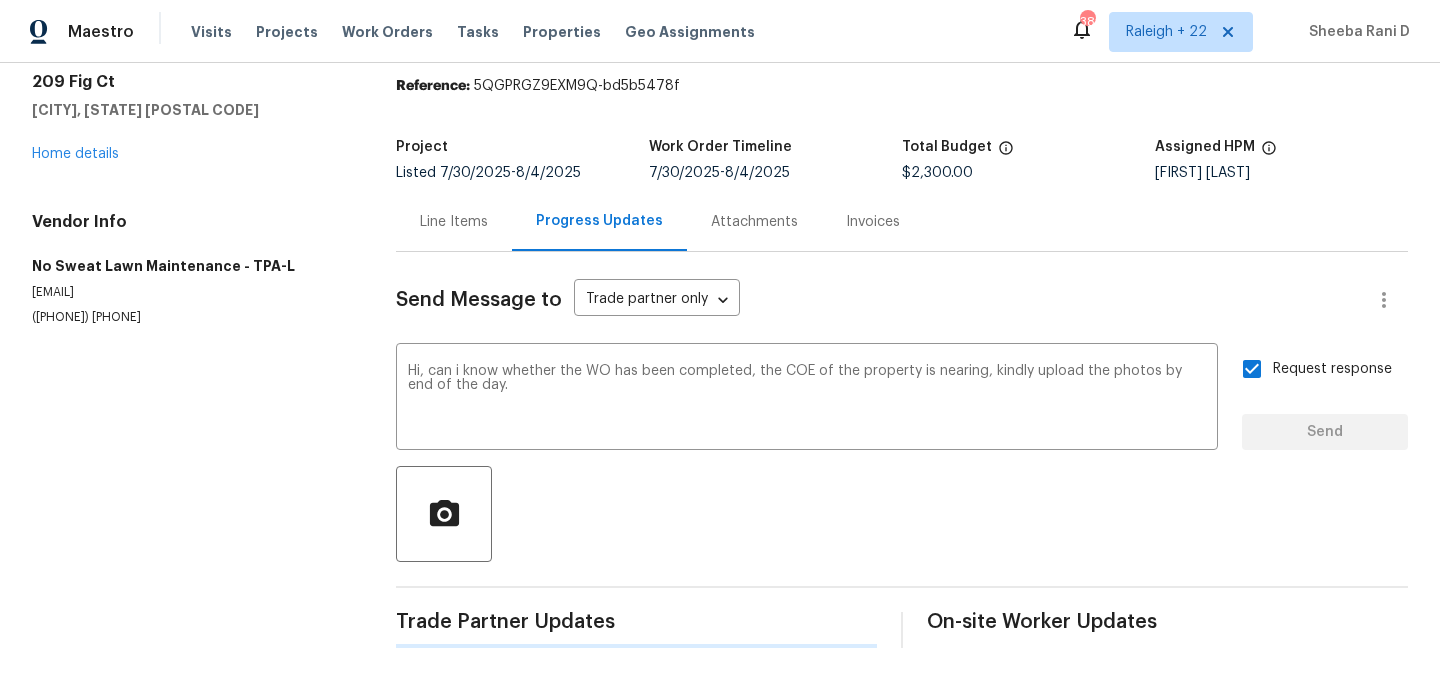 type 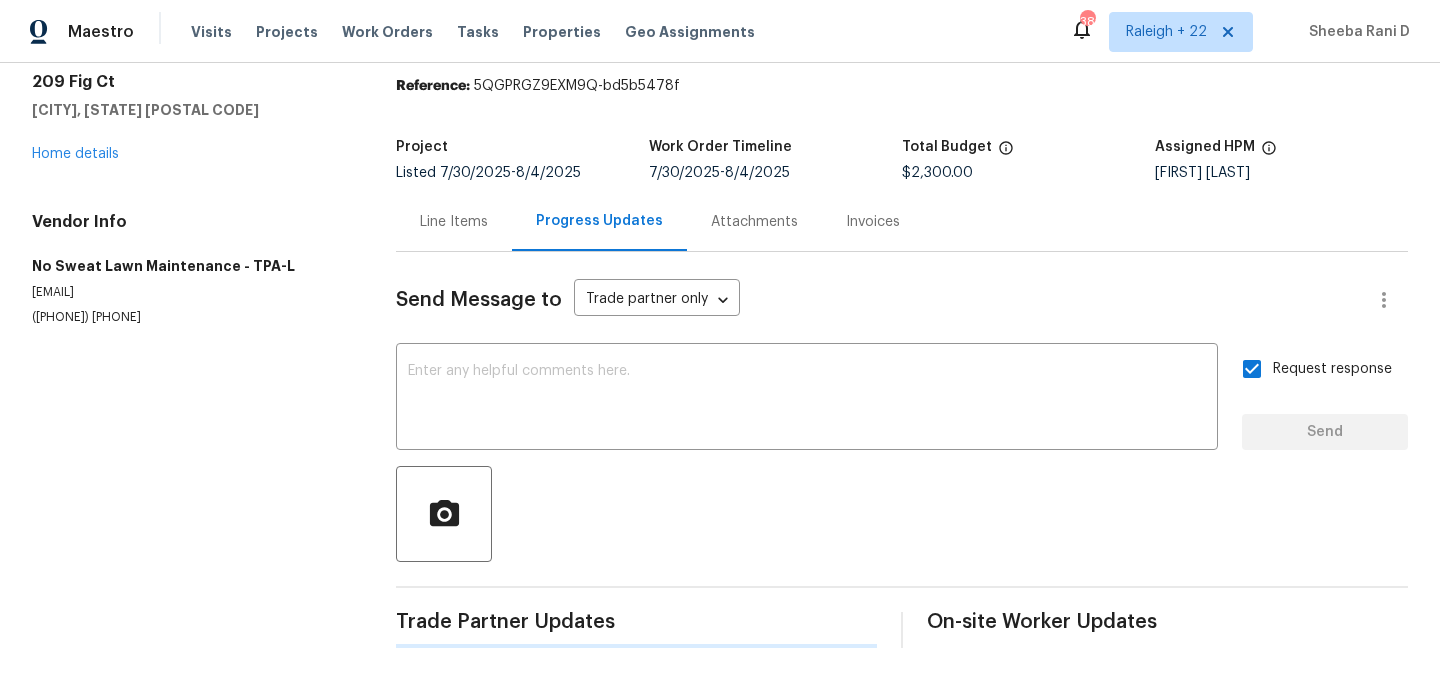 scroll, scrollTop: 175, scrollLeft: 0, axis: vertical 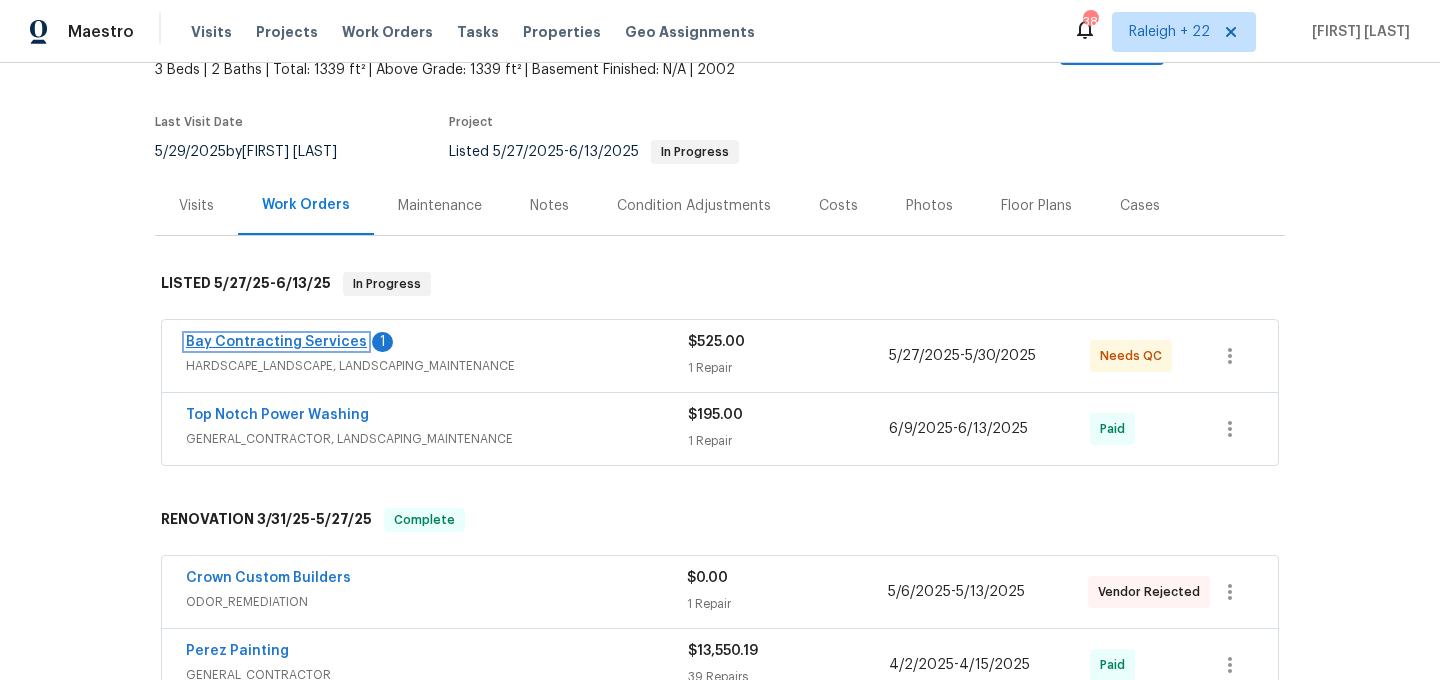 click on "Bay Contracting Services" at bounding box center (276, 342) 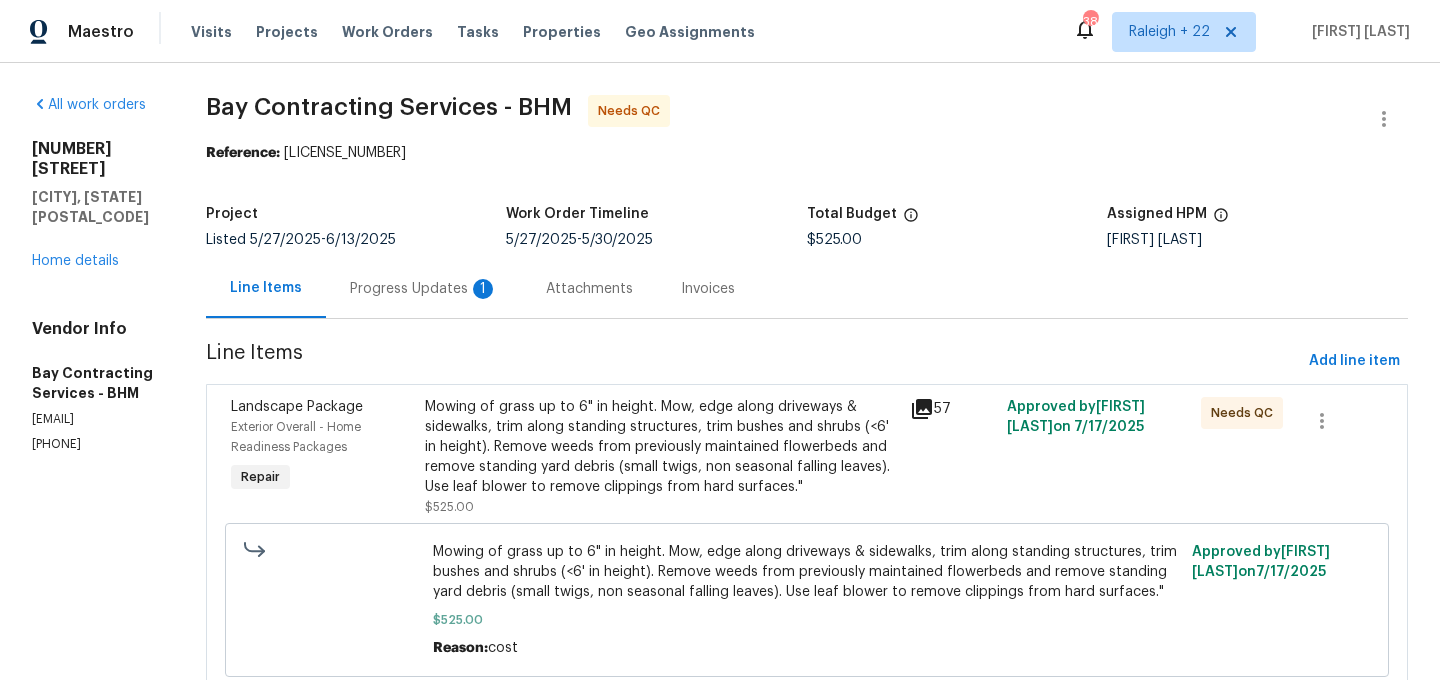 click on "Mowing of grass up to 6" in height. Mow, edge along driveways & sidewalks, trim along standing structures, trim bushes and shrubs (<6' in height). Remove weeds from previously maintained flowerbeds and remove standing yard debris (small twigs, non seasonal falling leaves).  Use leaf blower to remove clippings from hard surfaces."" at bounding box center [661, 447] 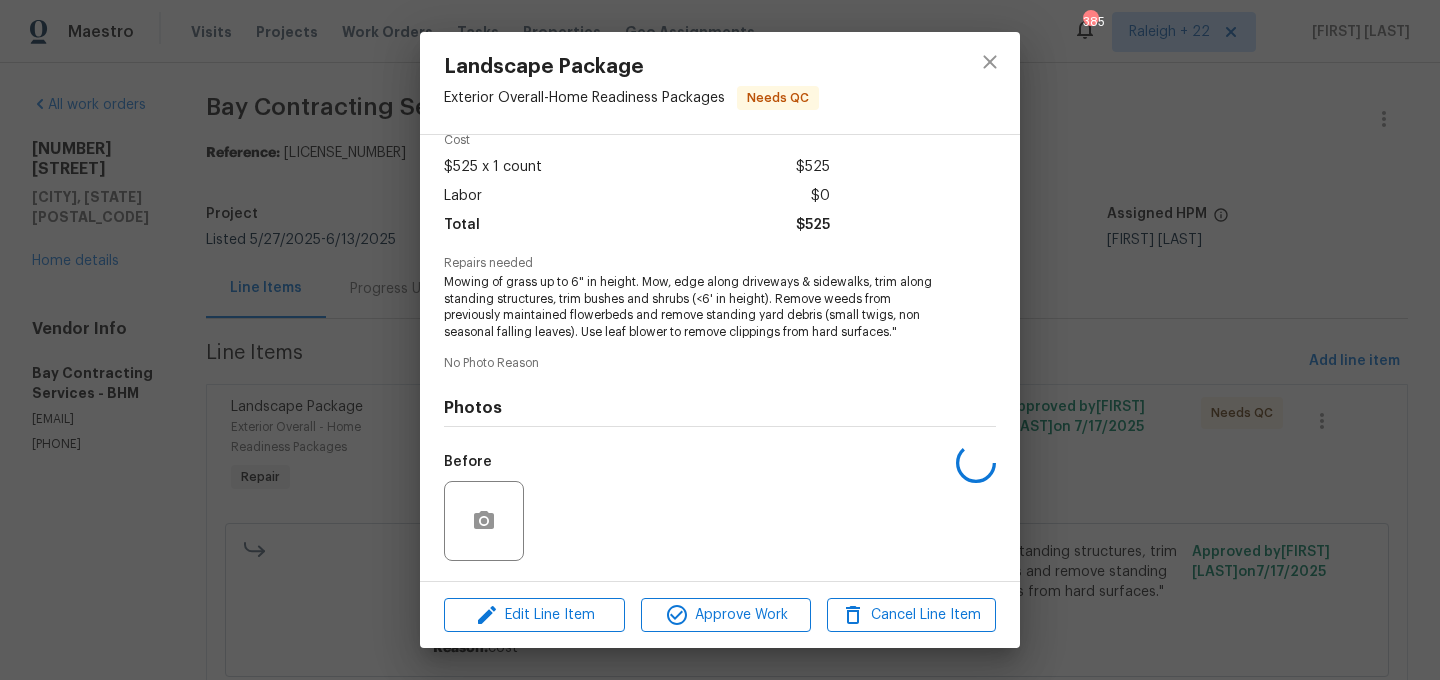 scroll, scrollTop: 224, scrollLeft: 0, axis: vertical 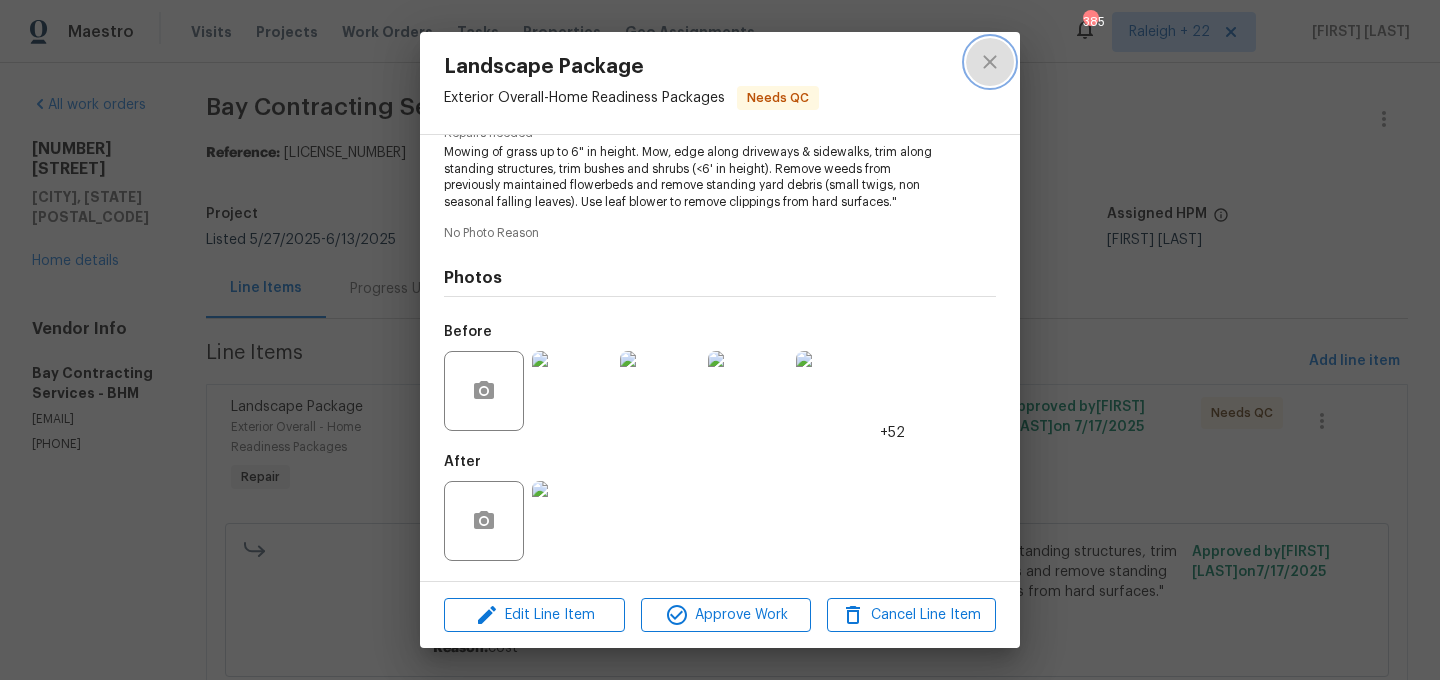 click 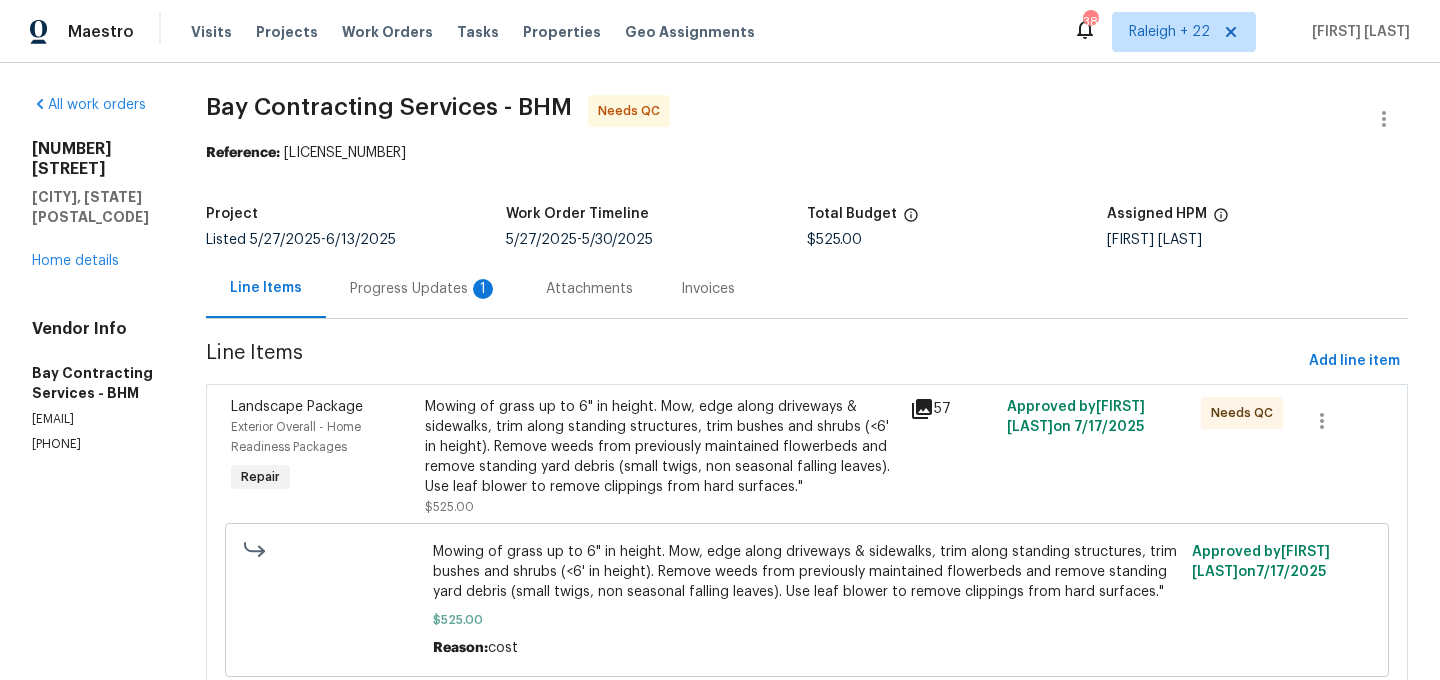 click on "Progress Updates 1" at bounding box center (424, 289) 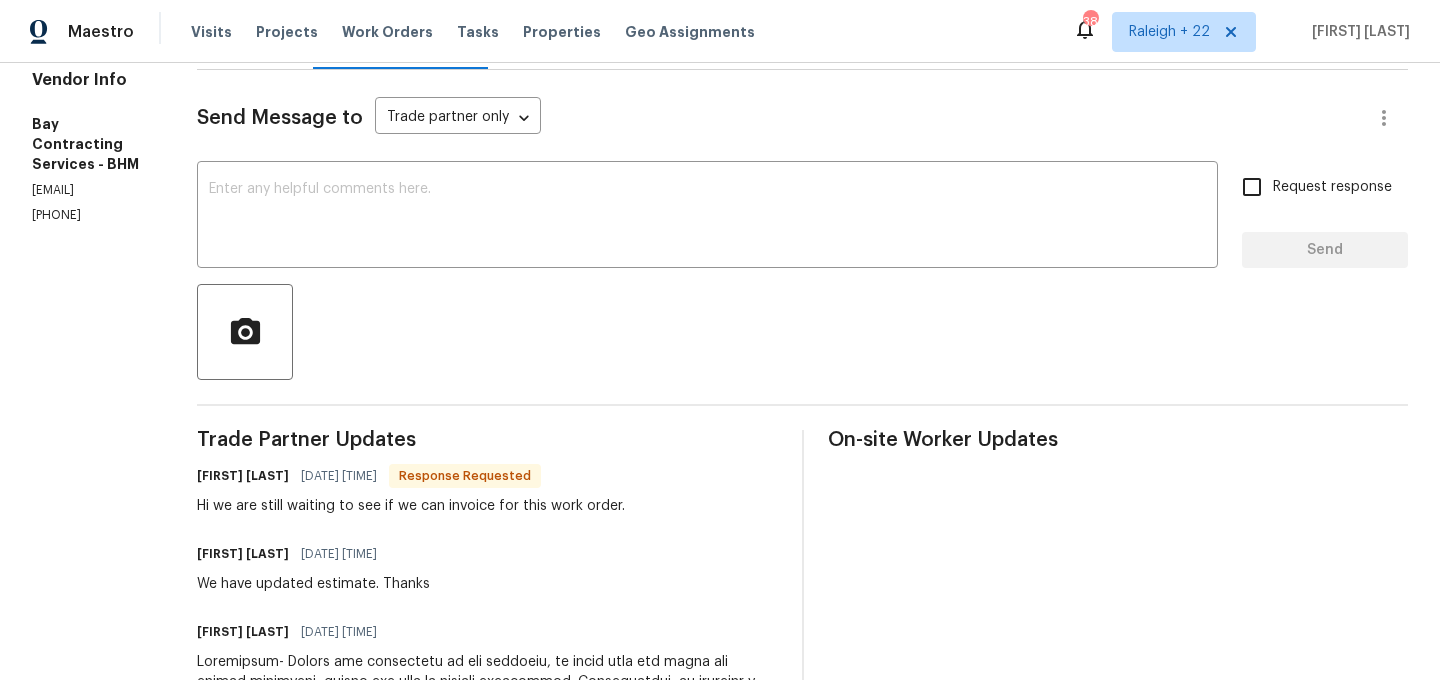 scroll, scrollTop: 51, scrollLeft: 0, axis: vertical 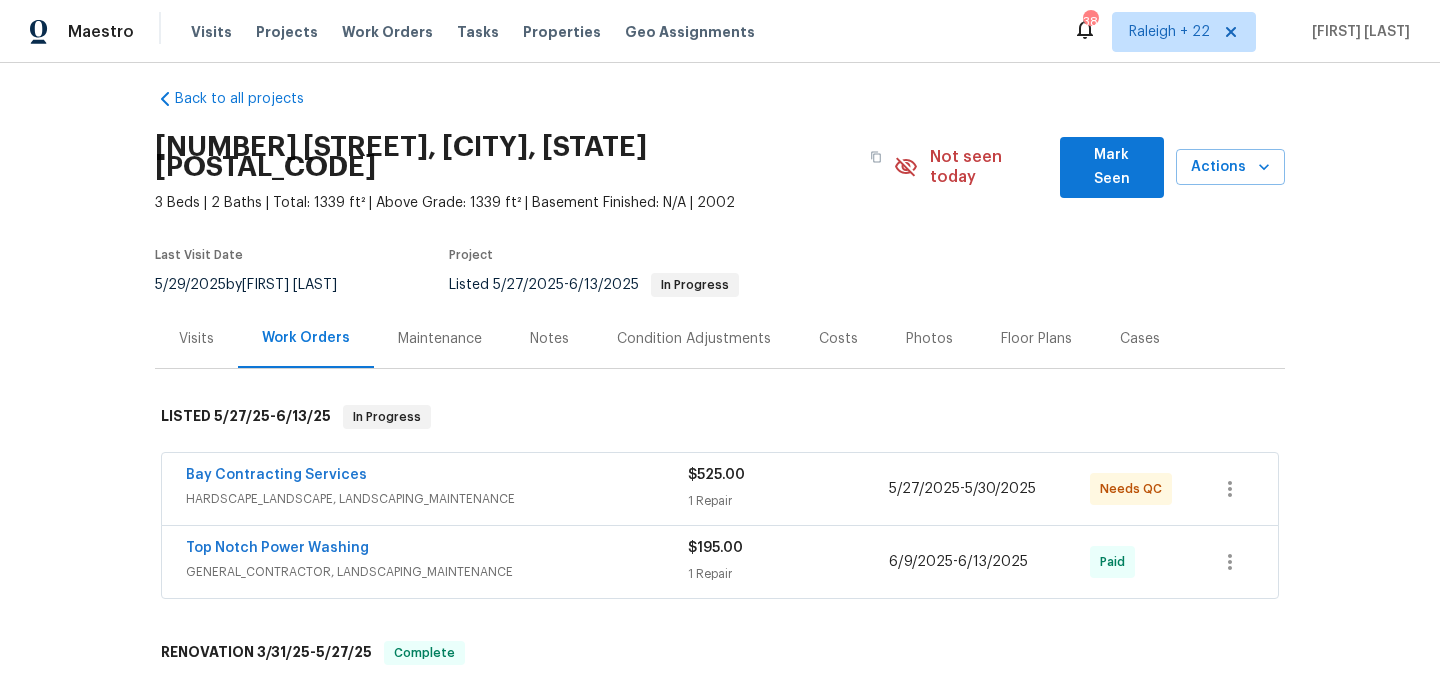 click on "GENERAL_CONTRACTOR, LANDSCAPING_MAINTENANCE" at bounding box center (437, 572) 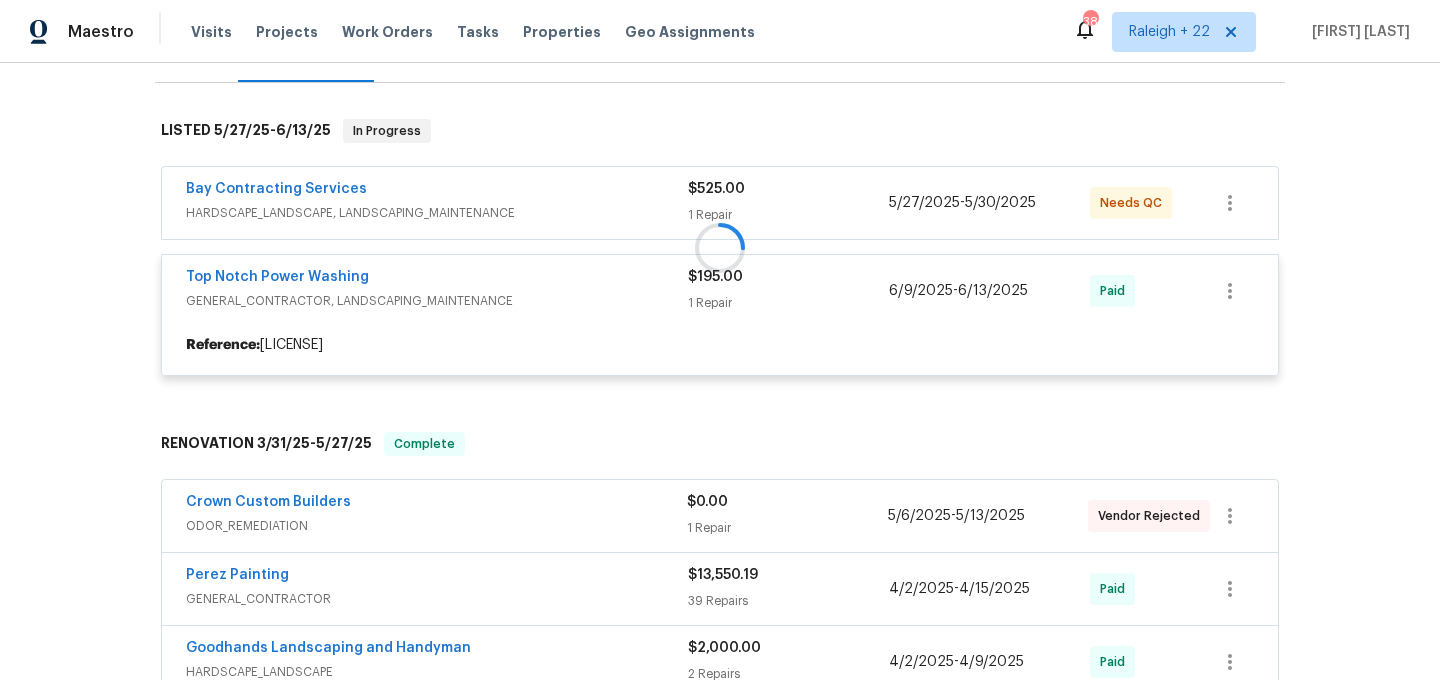 scroll, scrollTop: 301, scrollLeft: 0, axis: vertical 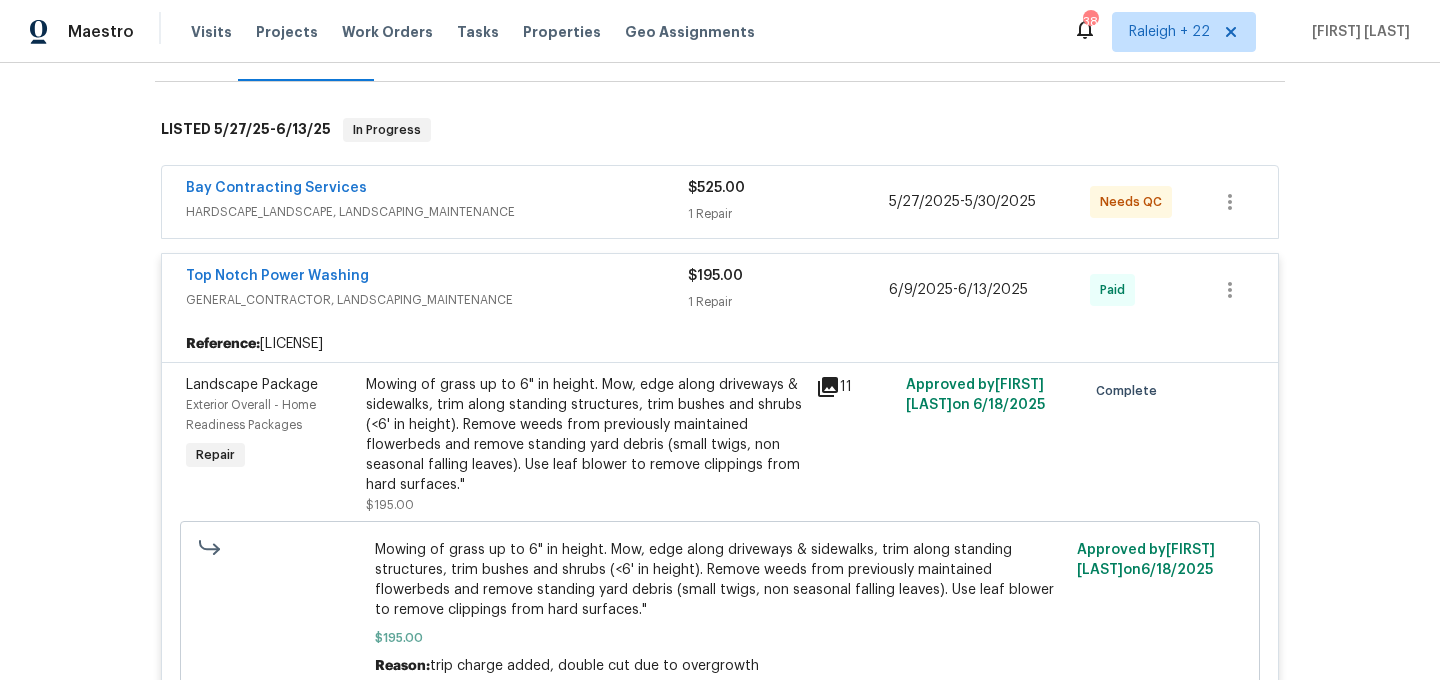 click on "Mowing of grass up to 6" in height. Mow, edge along driveways & sidewalks, trim along standing structures, trim bushes and shrubs (<6' in height). Remove weeds from previously maintained flowerbeds and remove standing yard debris (small twigs, non seasonal falling leaves).  Use leaf blower to remove clippings from hard surfaces."" at bounding box center [585, 435] 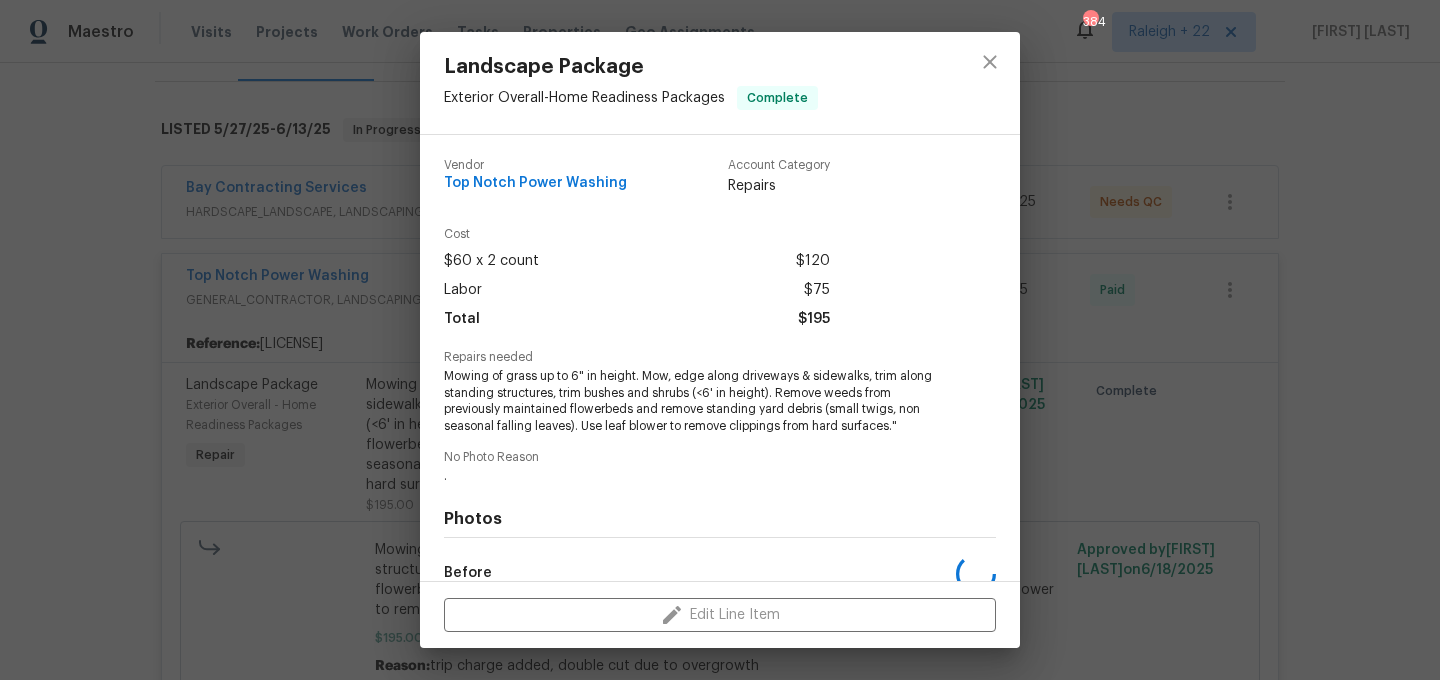 scroll, scrollTop: 241, scrollLeft: 0, axis: vertical 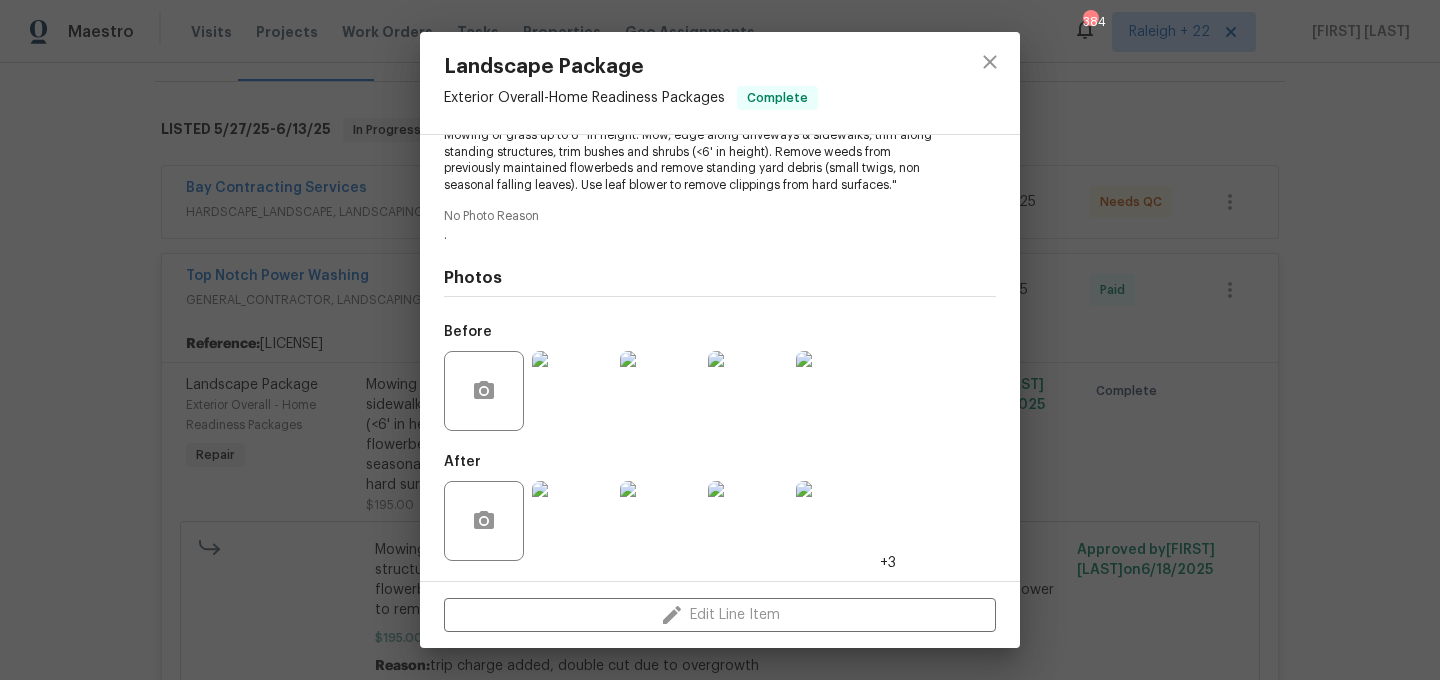 click at bounding box center (572, 521) 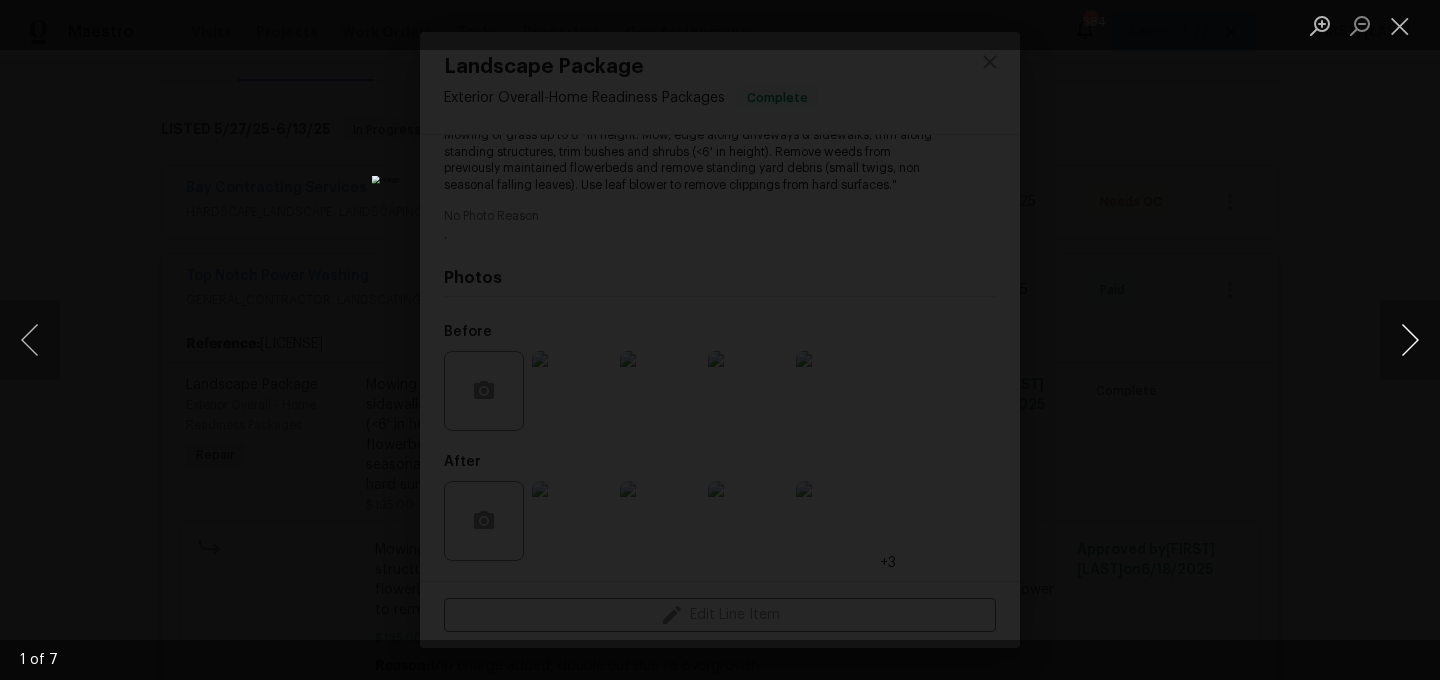 click at bounding box center (1410, 340) 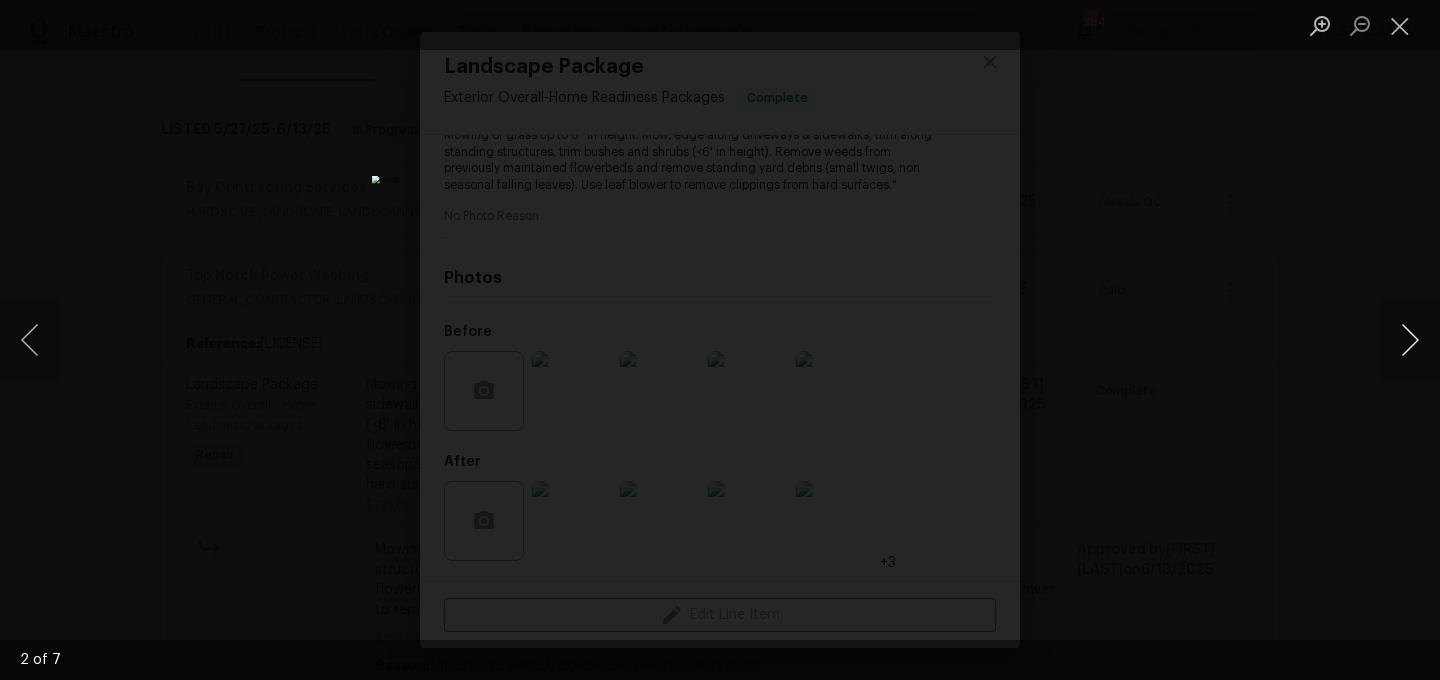 click at bounding box center [1410, 340] 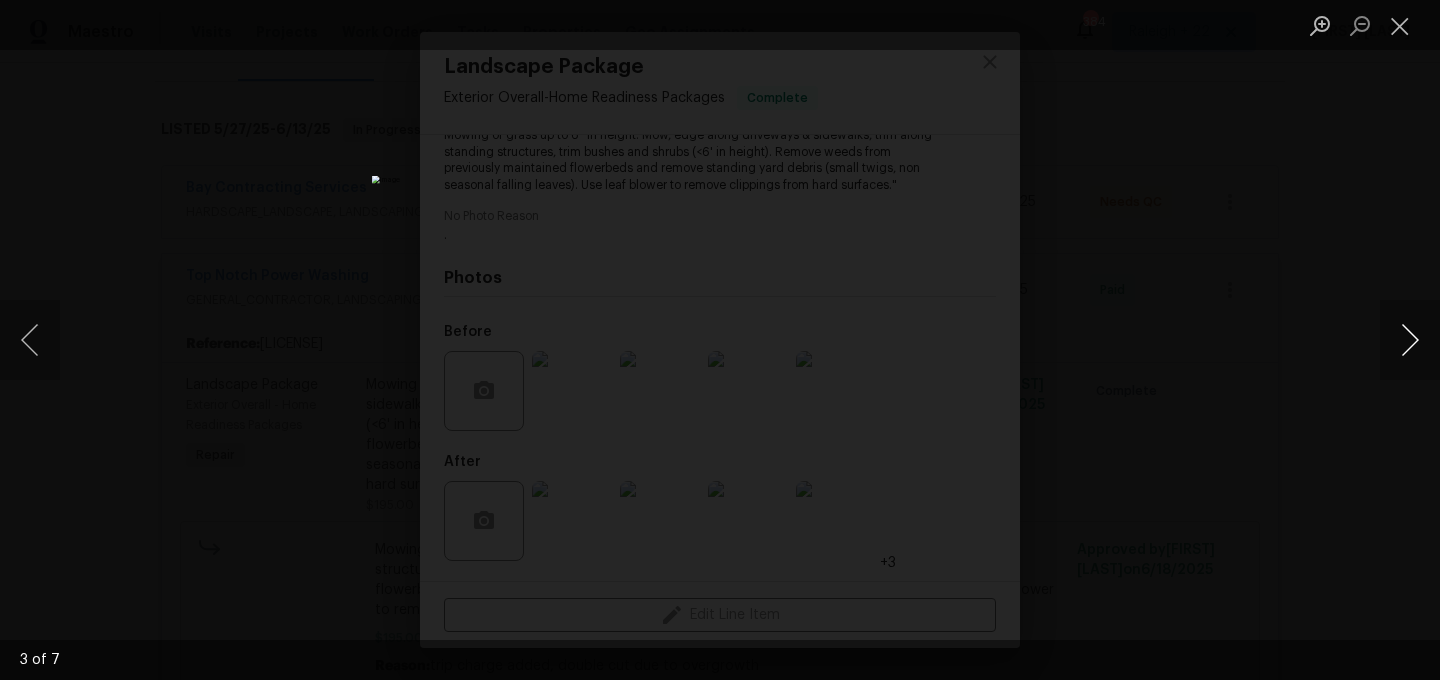 click at bounding box center [1410, 340] 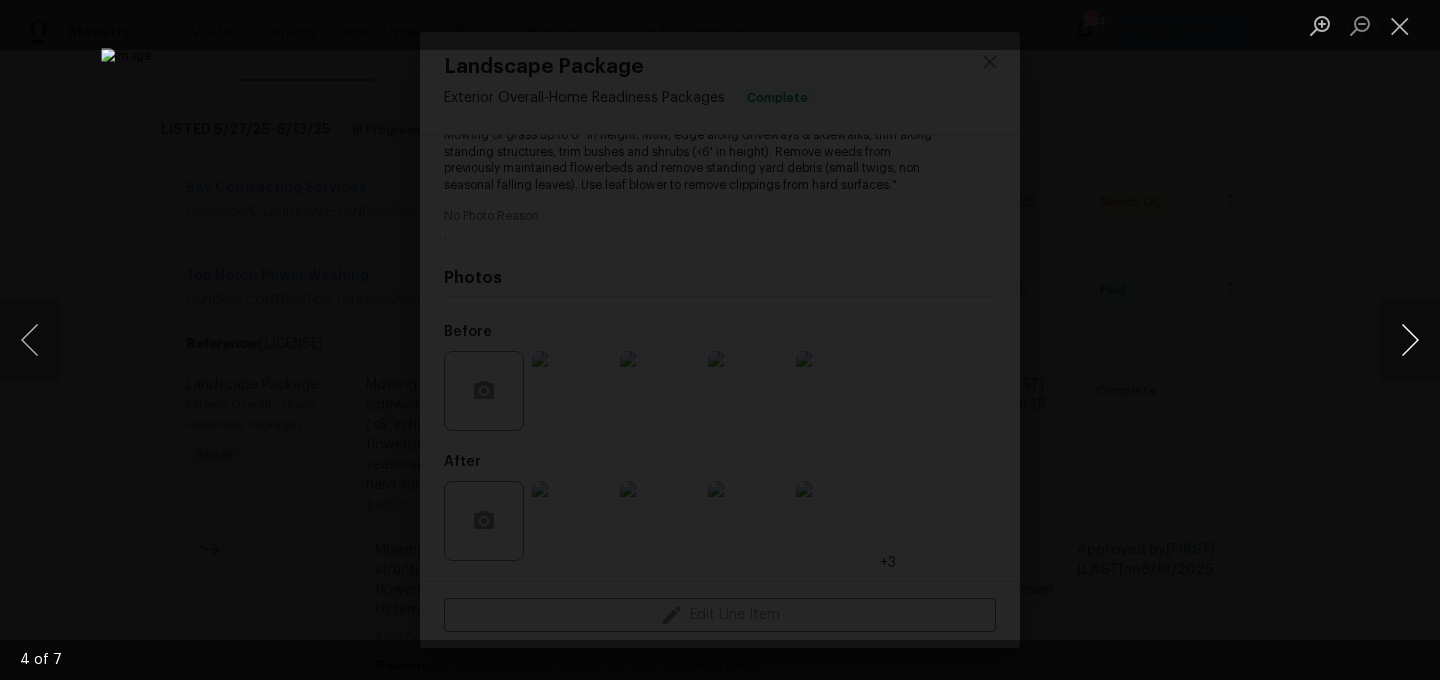 click at bounding box center (1410, 340) 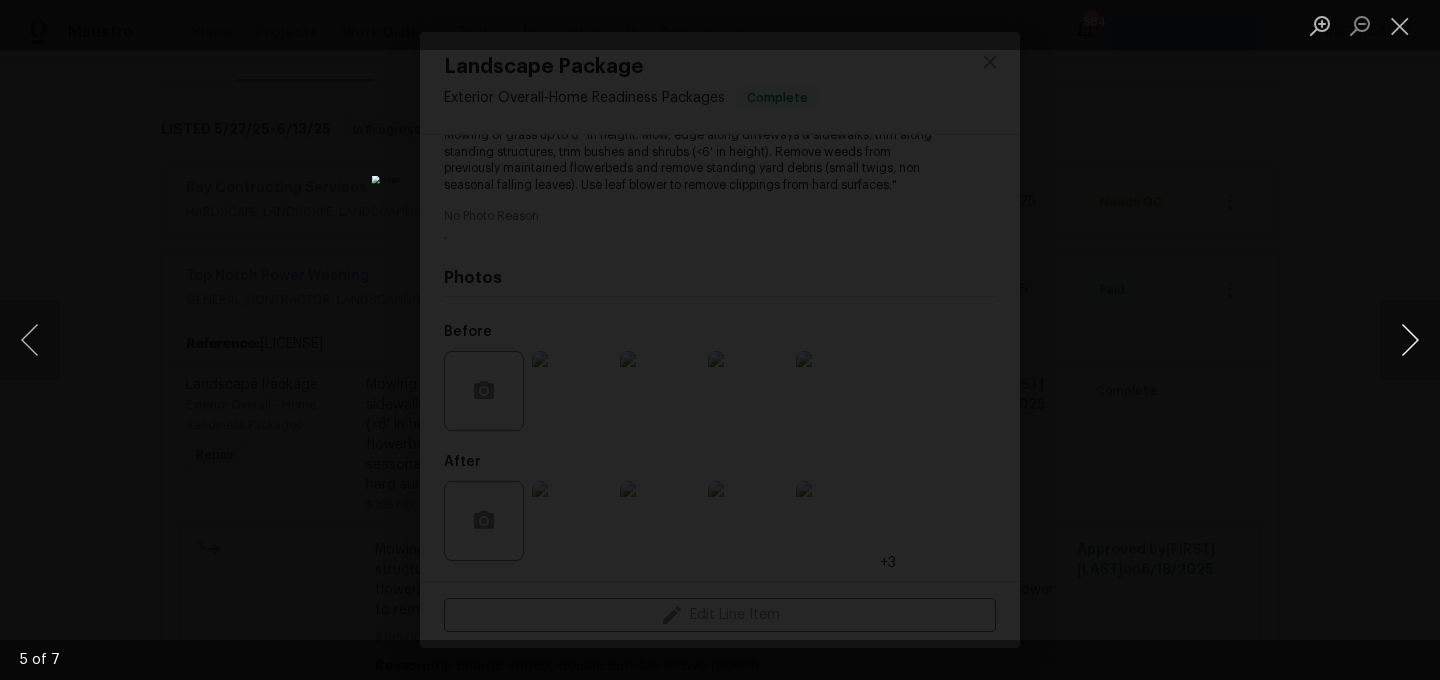 click at bounding box center [1410, 340] 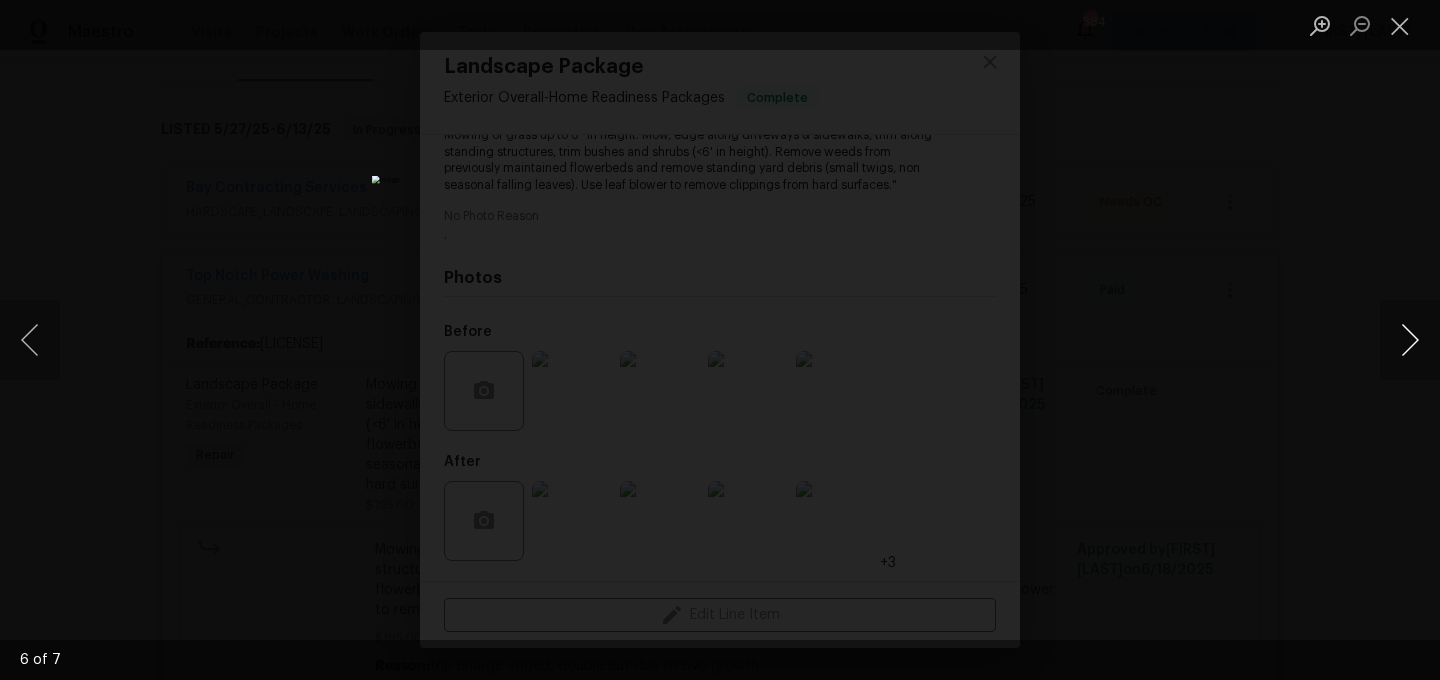 click at bounding box center [1410, 340] 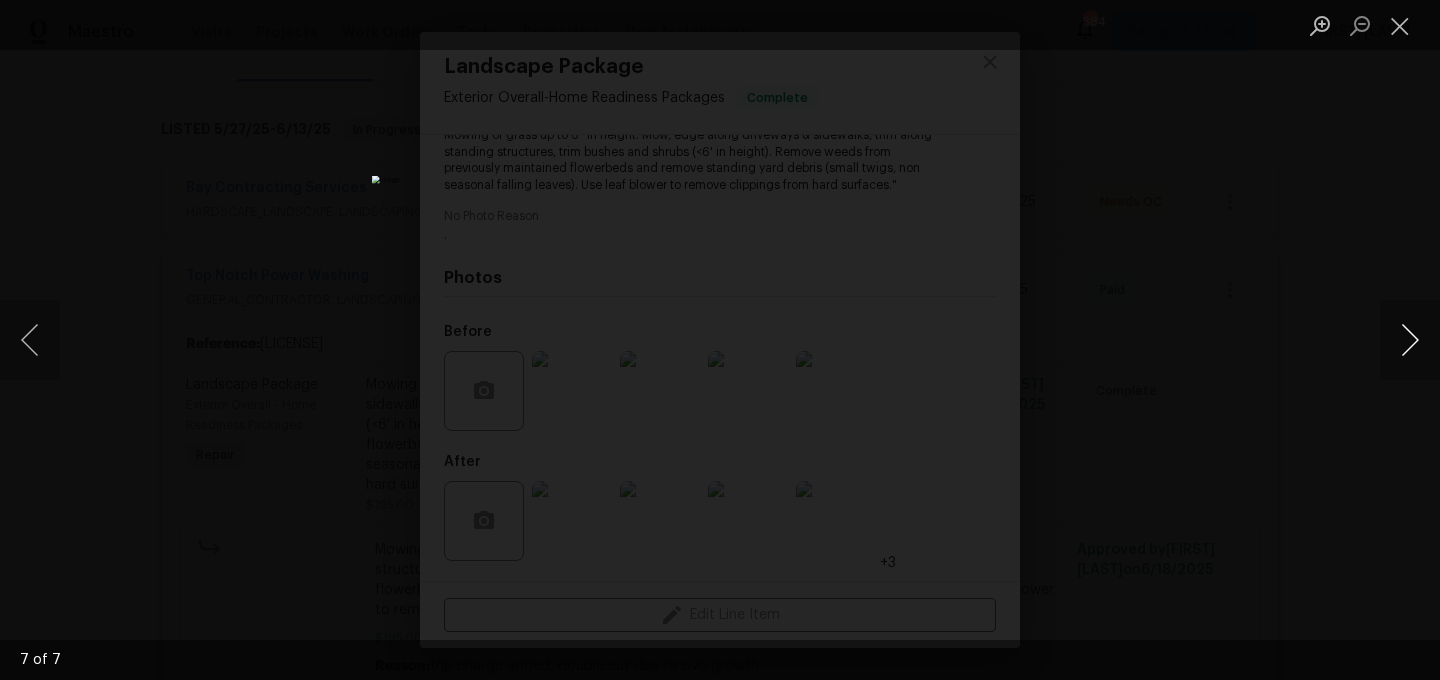click at bounding box center [1410, 340] 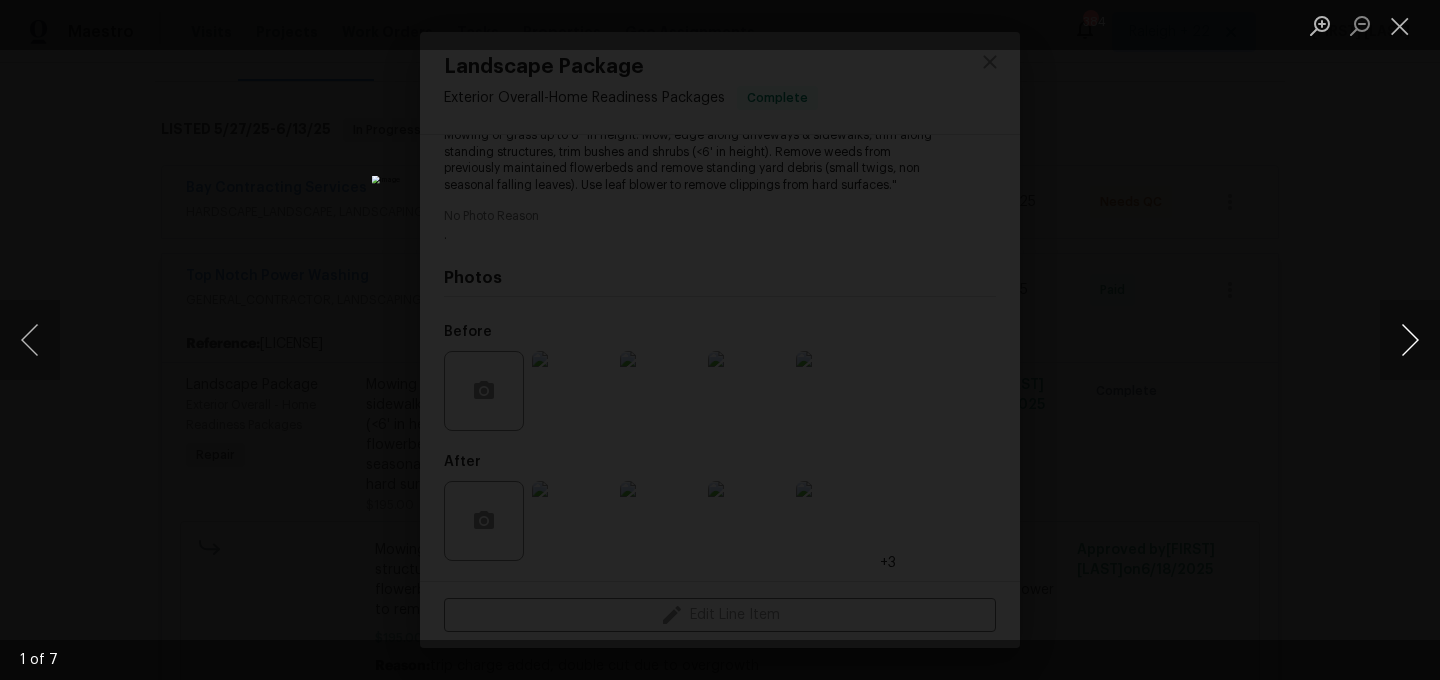click at bounding box center (1410, 340) 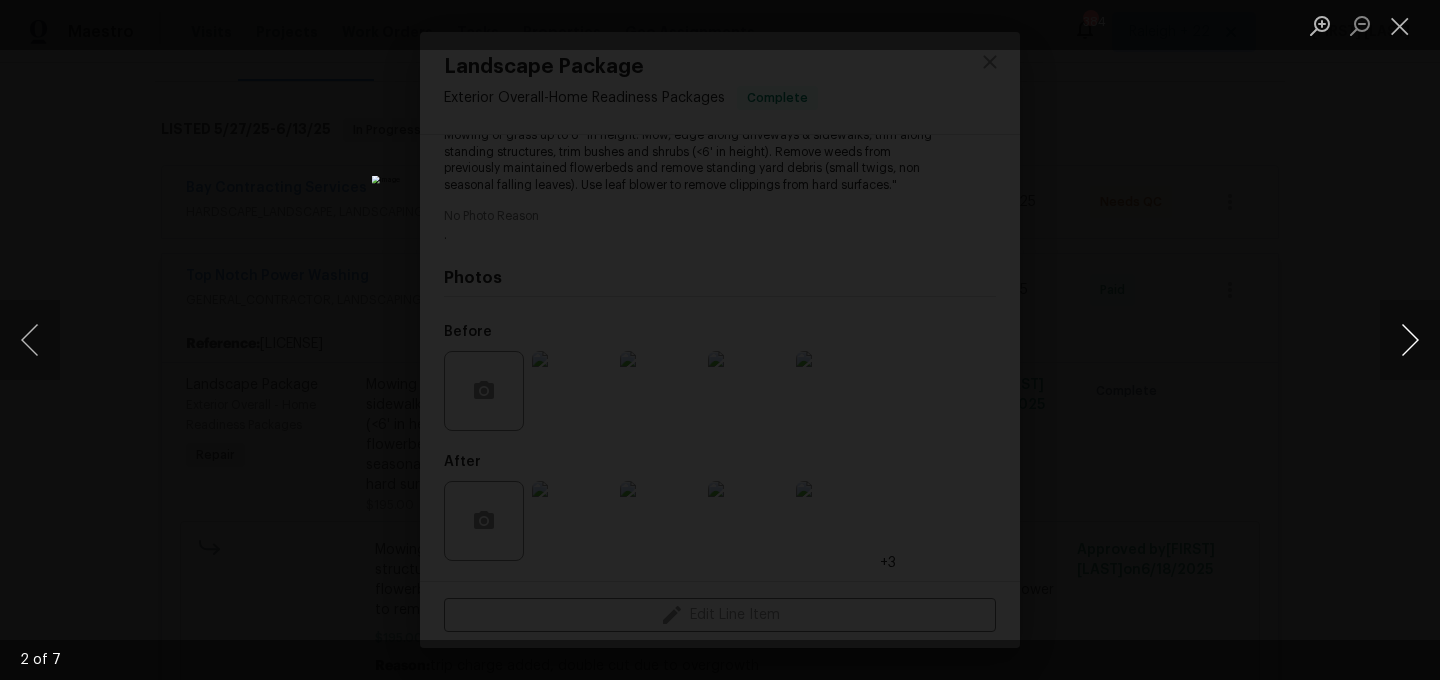click at bounding box center [1410, 340] 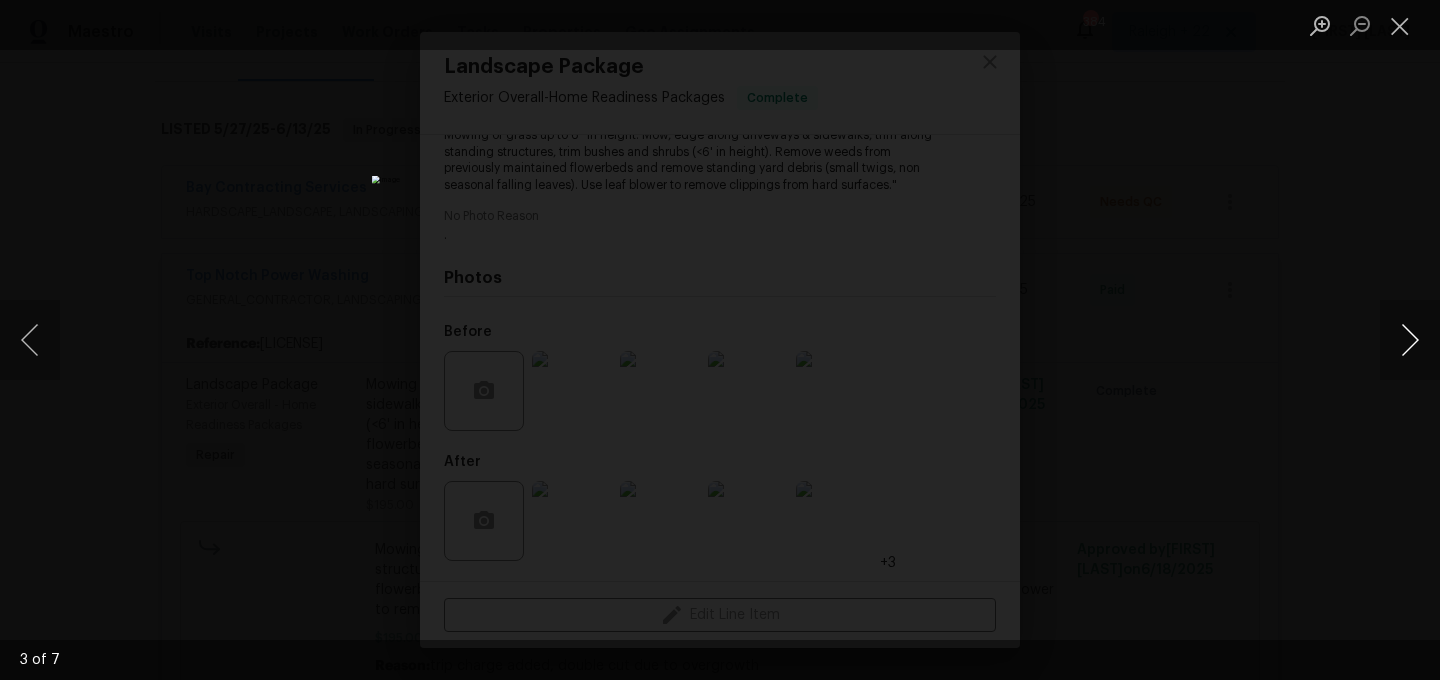 click at bounding box center [1410, 340] 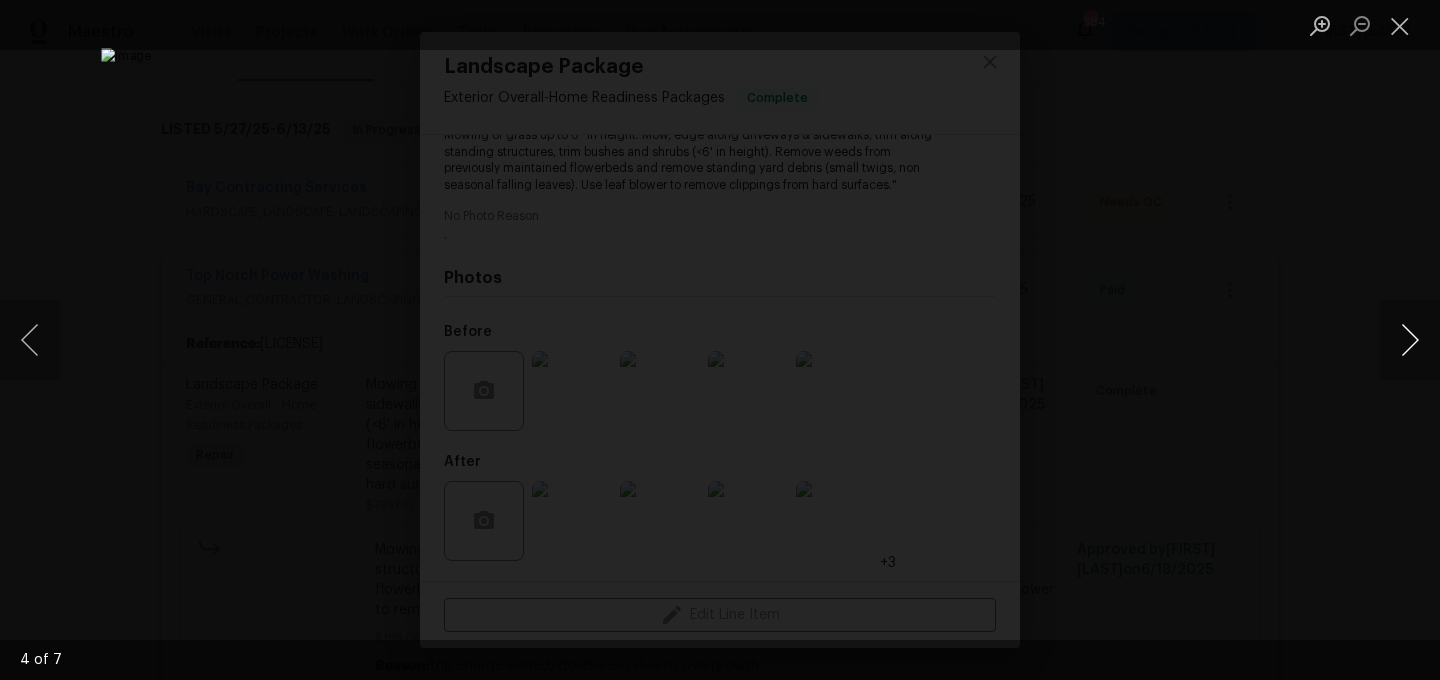 click at bounding box center (1410, 340) 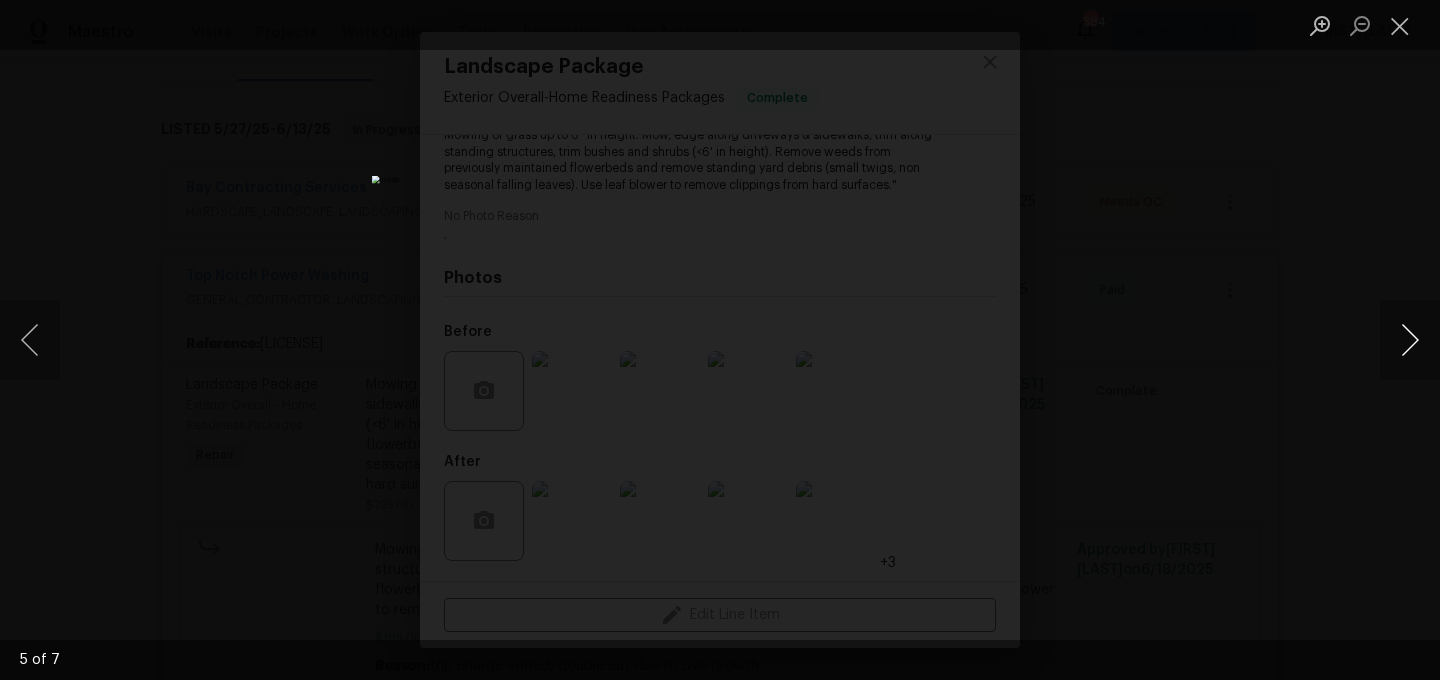 click at bounding box center [1410, 340] 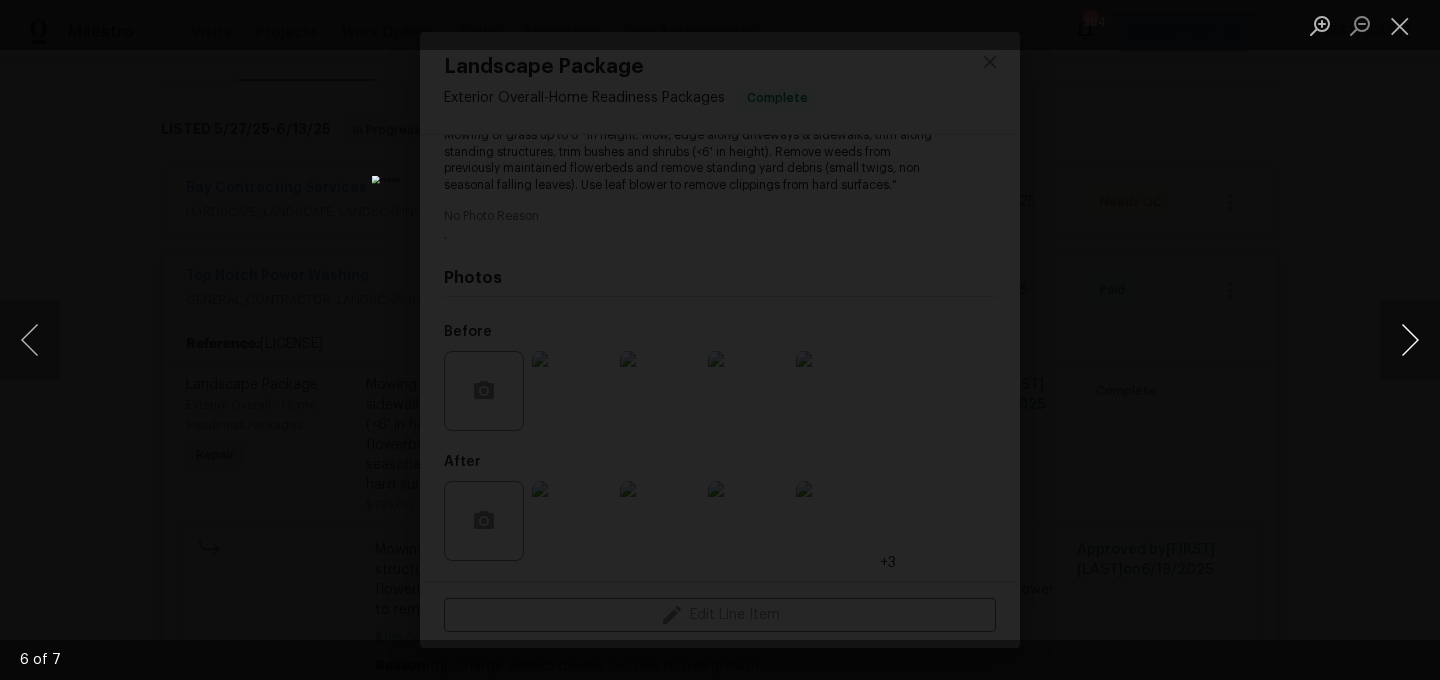 click at bounding box center (1410, 340) 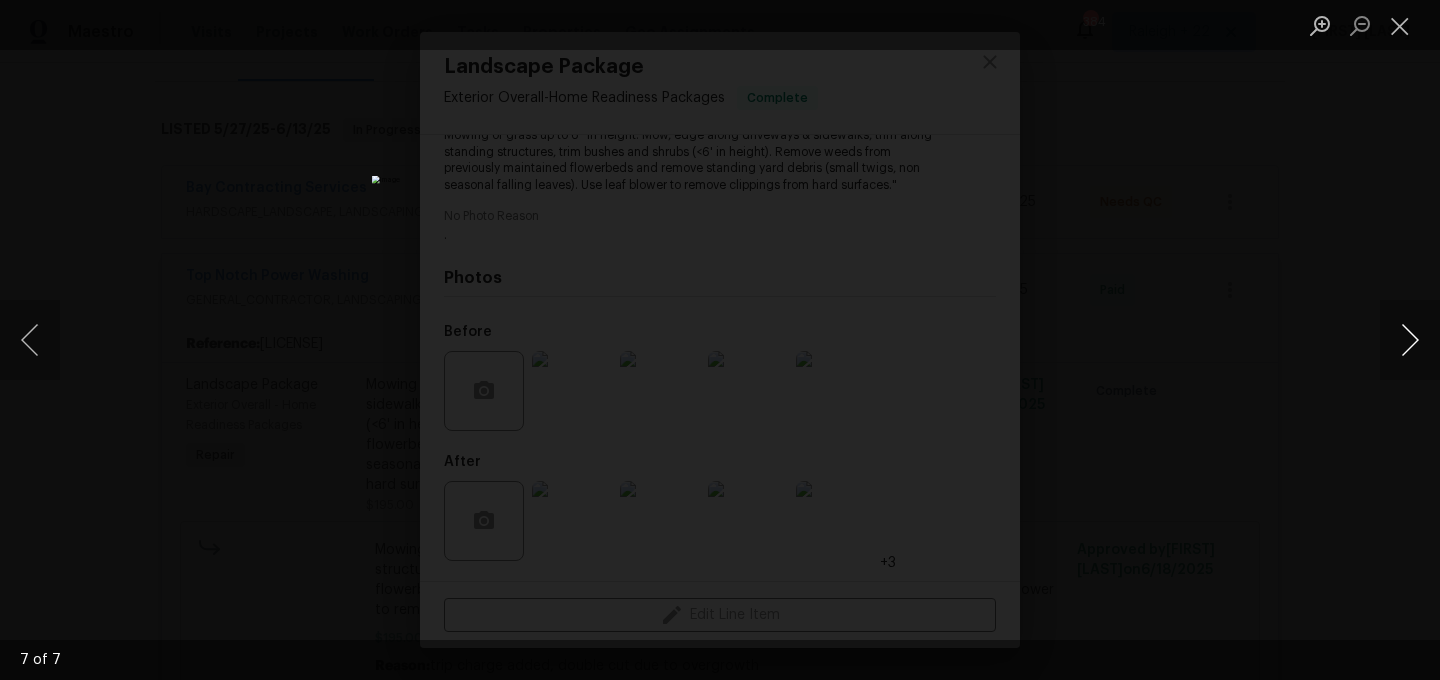click at bounding box center [1410, 340] 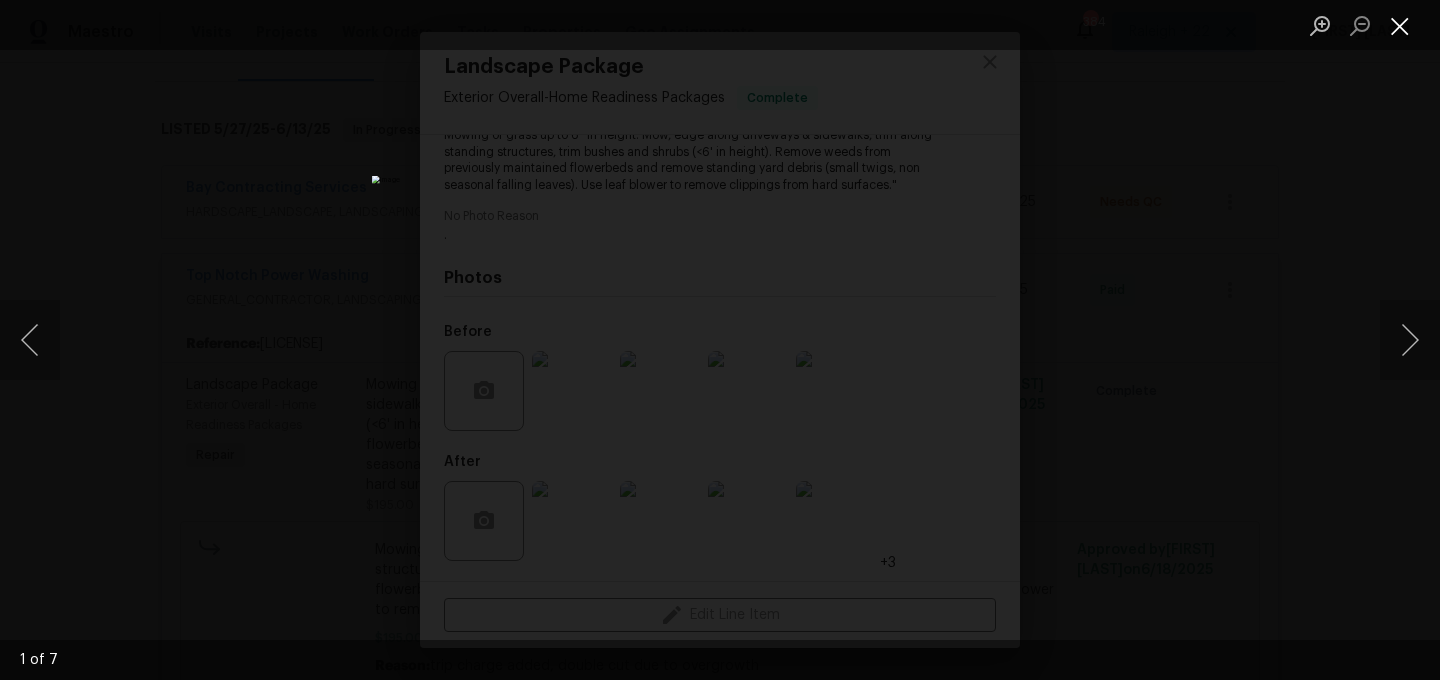 click at bounding box center (1400, 25) 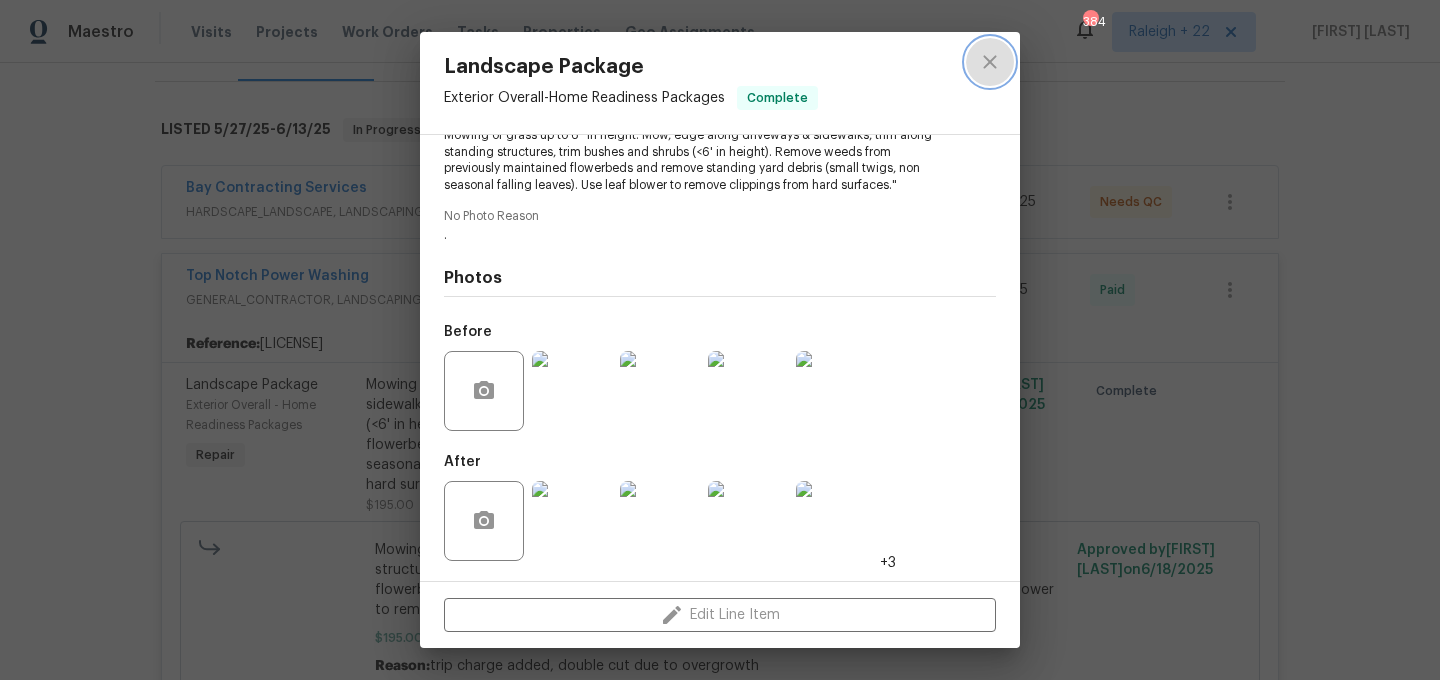 click 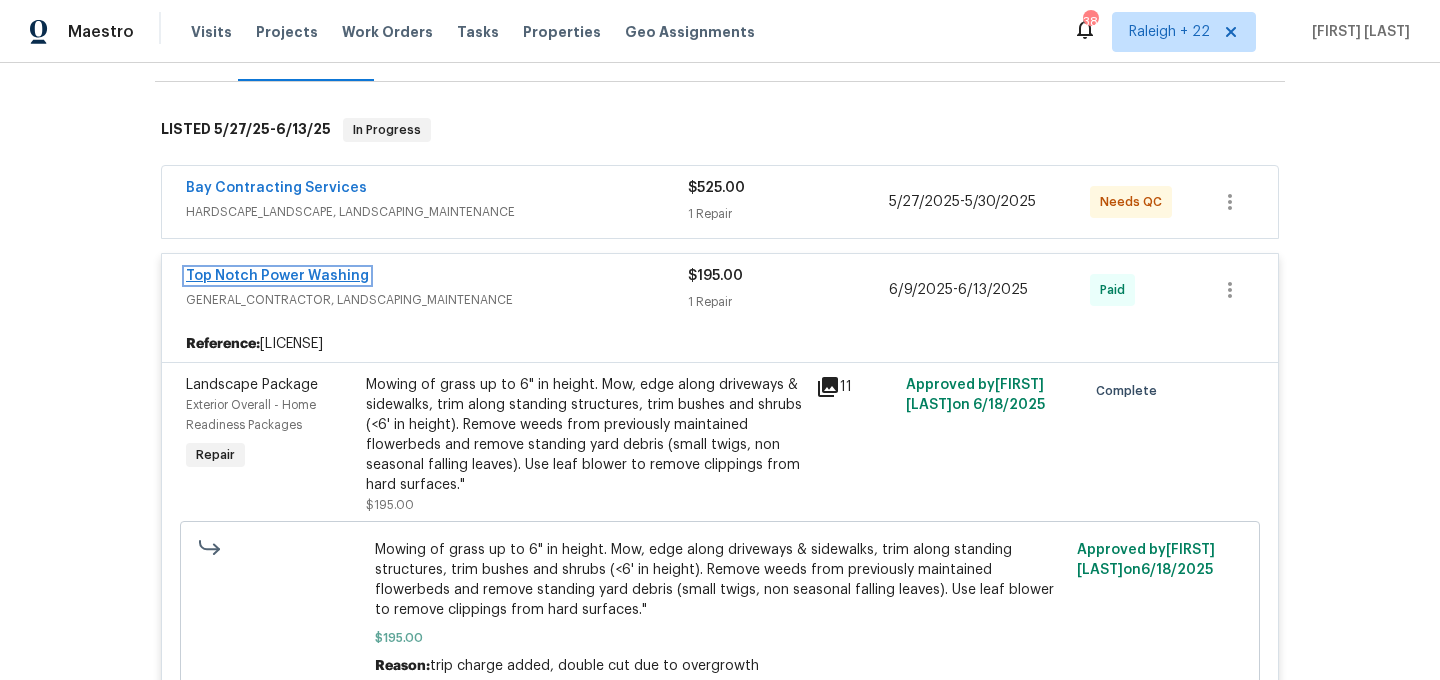 click on "Top Notch Power Washing" at bounding box center [277, 276] 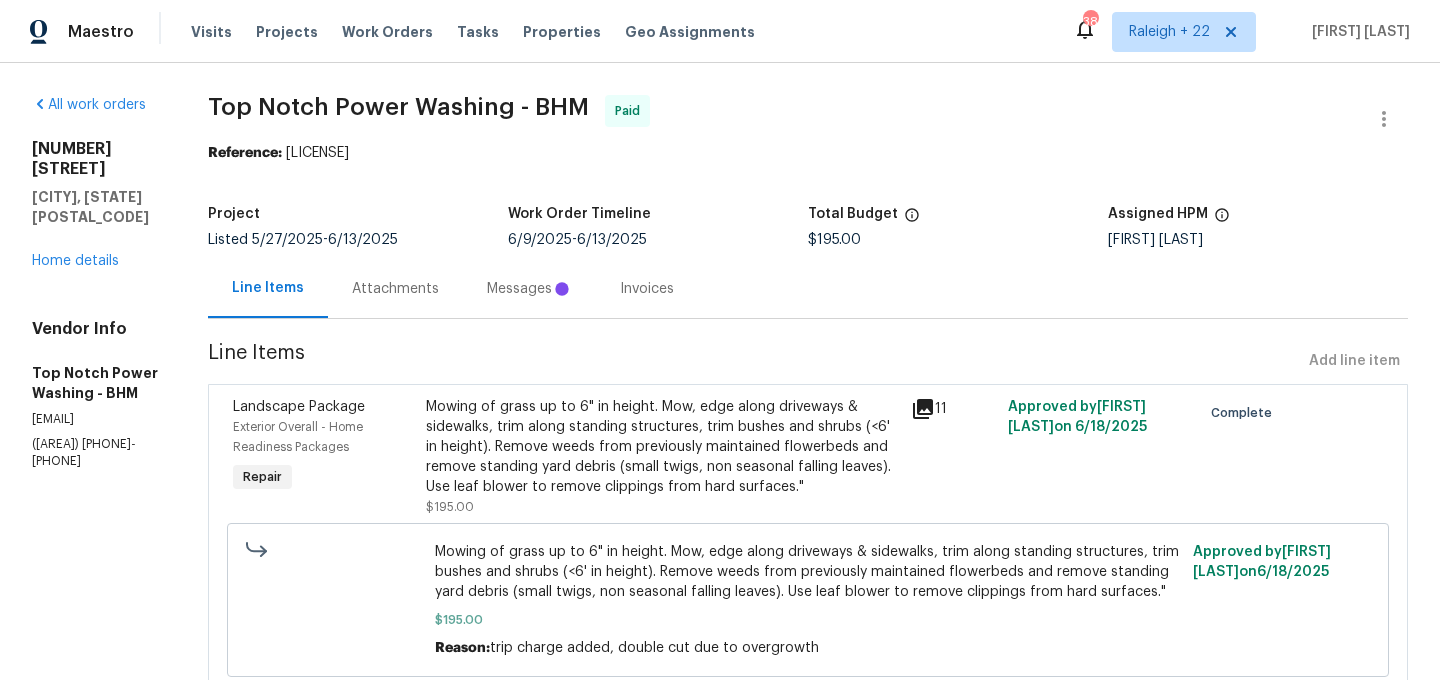 scroll, scrollTop: 93, scrollLeft: 0, axis: vertical 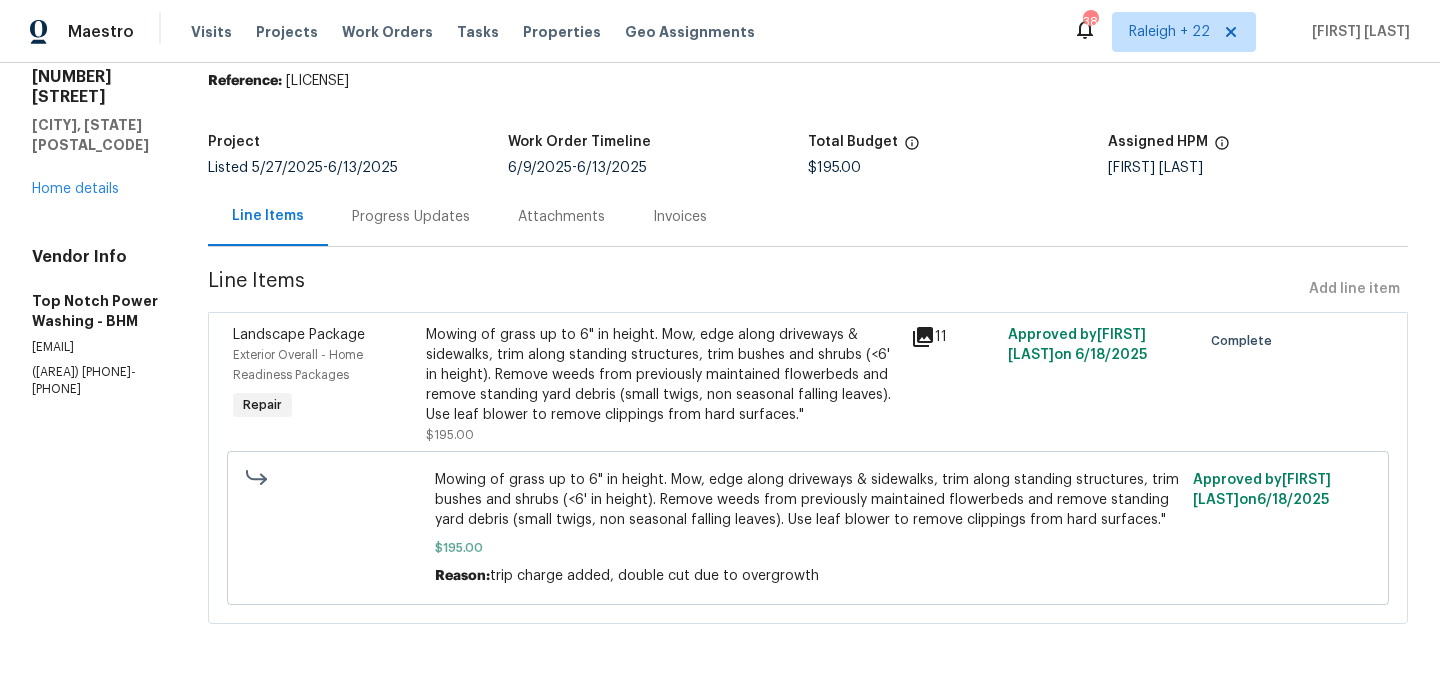 click on "Progress Updates" at bounding box center (411, 217) 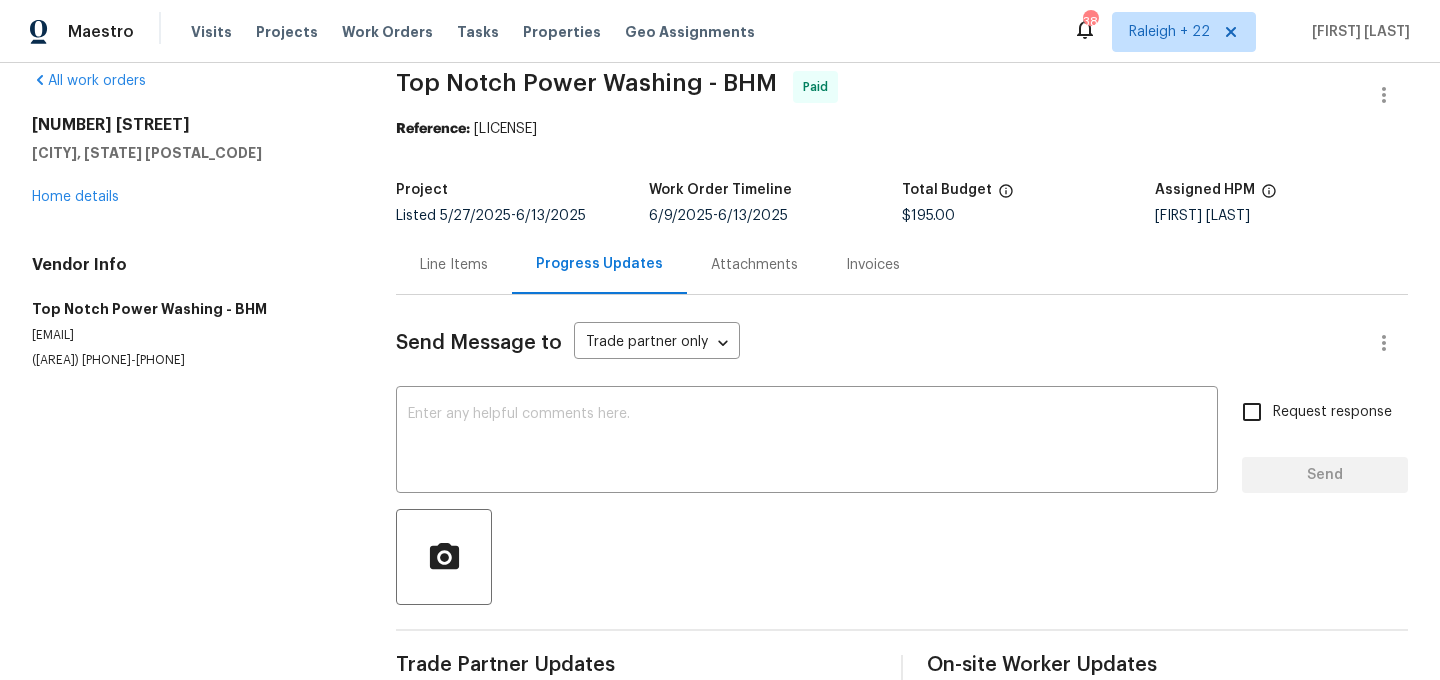 scroll, scrollTop: 0, scrollLeft: 0, axis: both 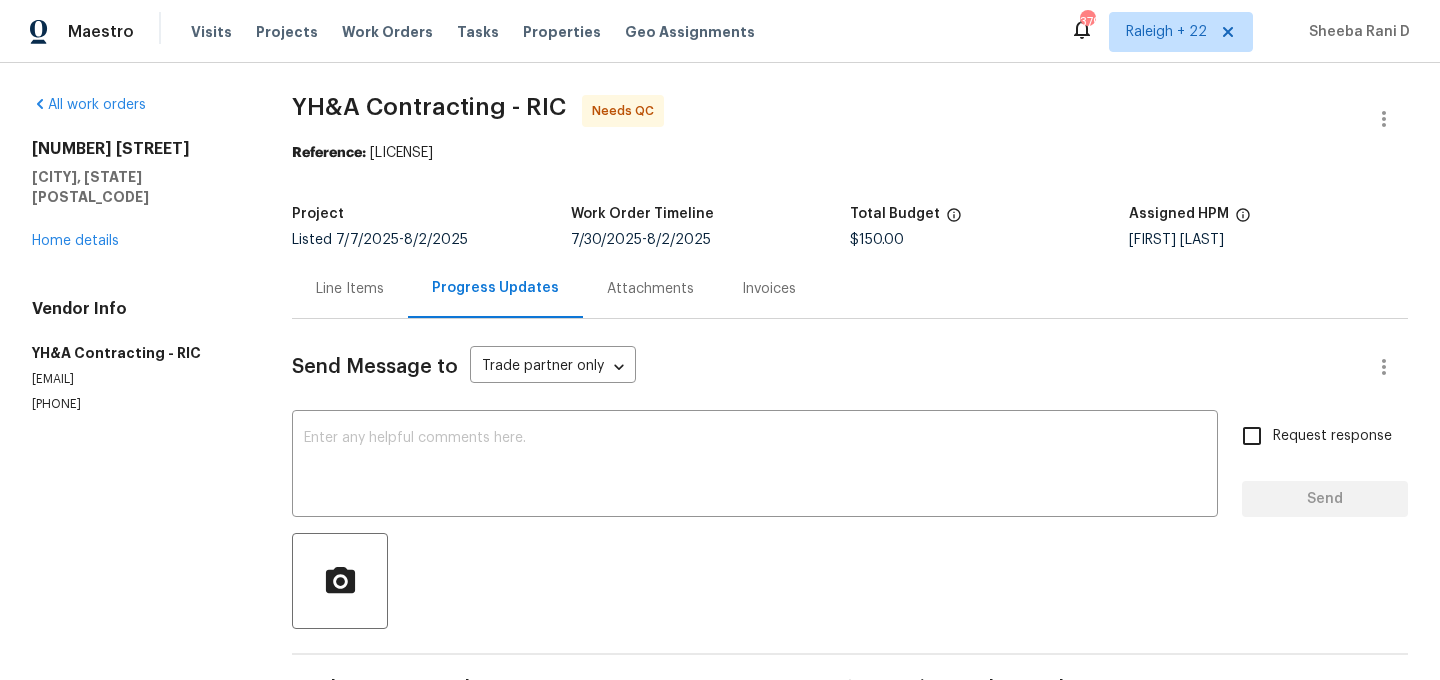 click on "Line Items" at bounding box center (350, 289) 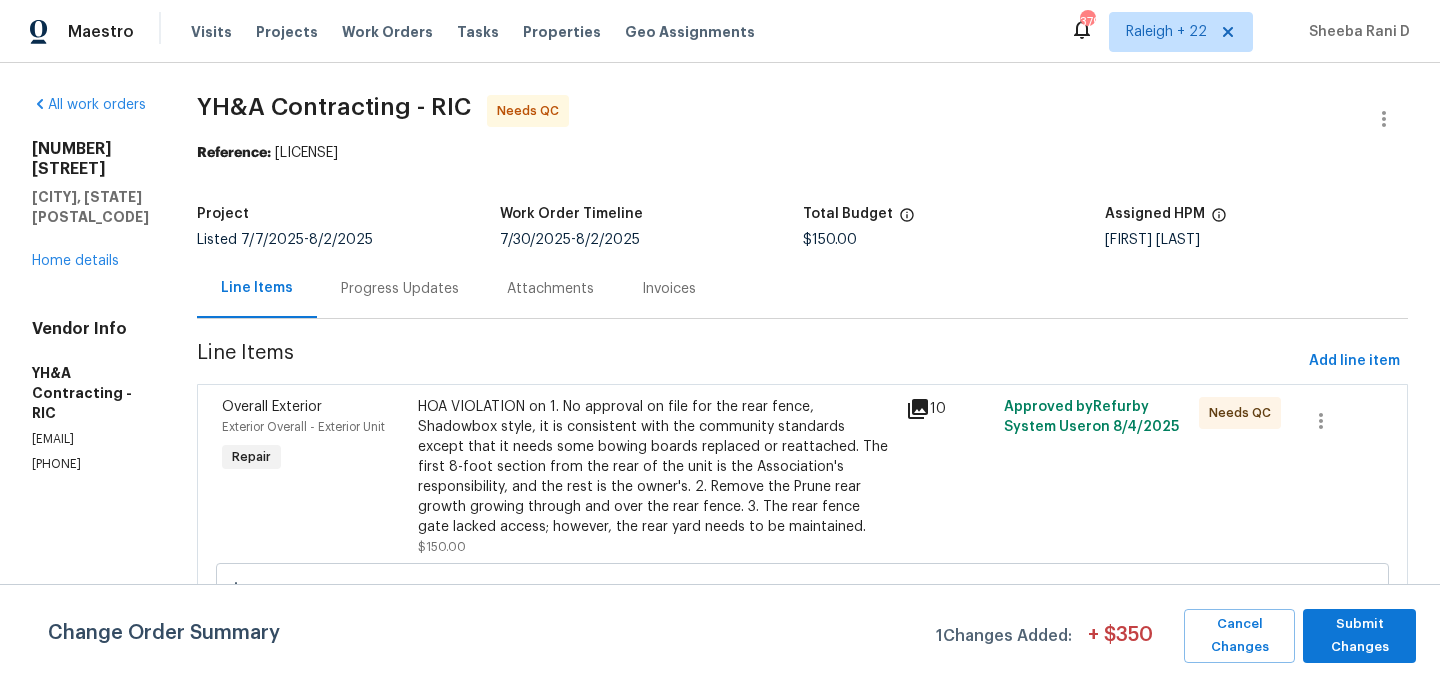 scroll, scrollTop: 145, scrollLeft: 0, axis: vertical 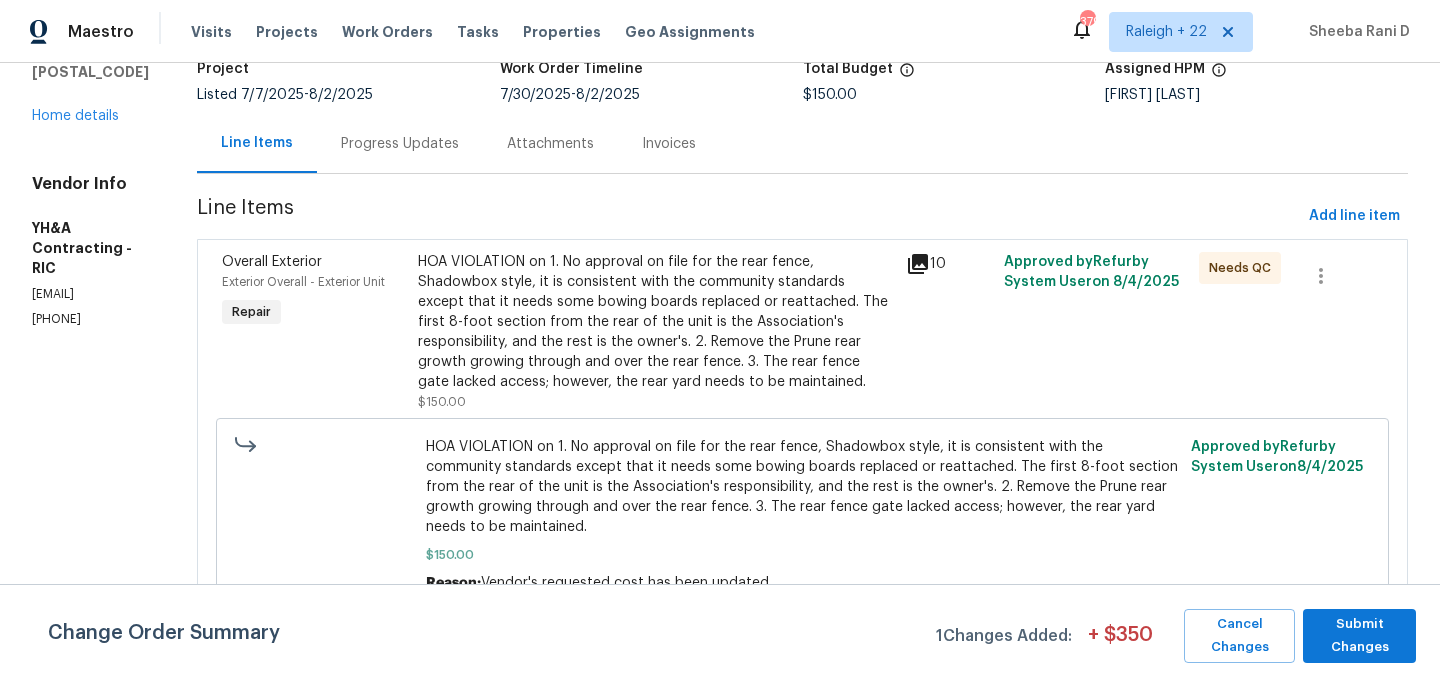click on "HOA VIOLATION on 1. No approval on file for the rear fence, Shadowbox style, it is consistent with the community standards except that it needs some bowing boards replaced or reattached. The first 8-foot section from the rear of the unit is the Association's responsibility, and the rest is the owner's. 2. Remove the Prune rear growth growing through and over the rear fence. 3. The rear fence gate lacked access; however, the rear yard needs to be maintained." at bounding box center [656, 322] 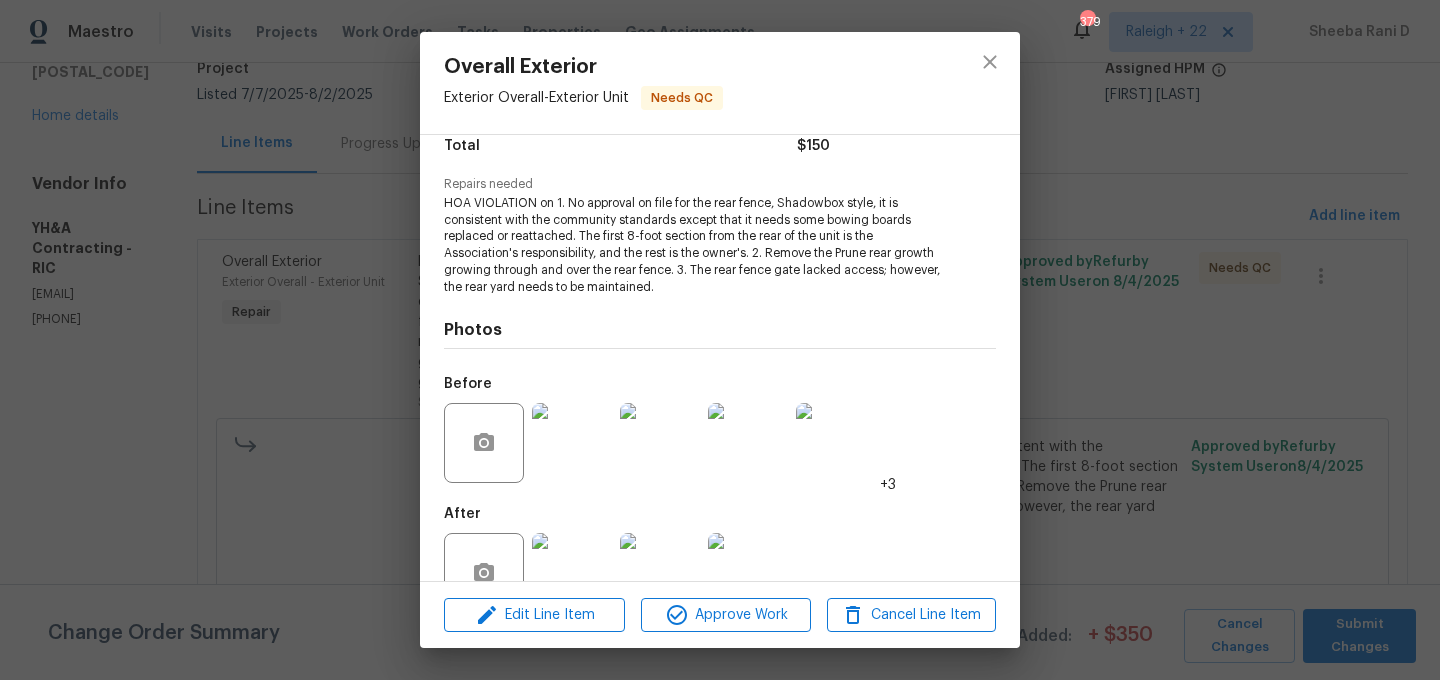 scroll, scrollTop: 224, scrollLeft: 0, axis: vertical 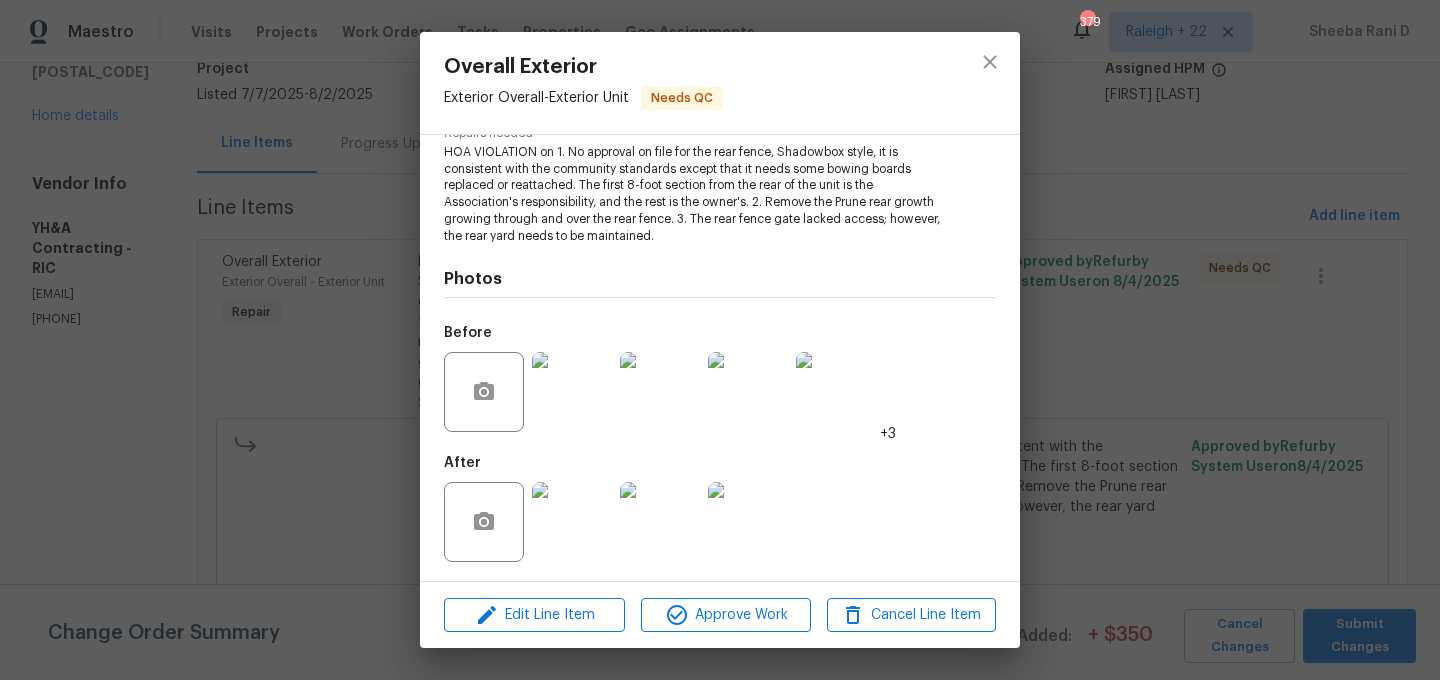 click at bounding box center (572, 522) 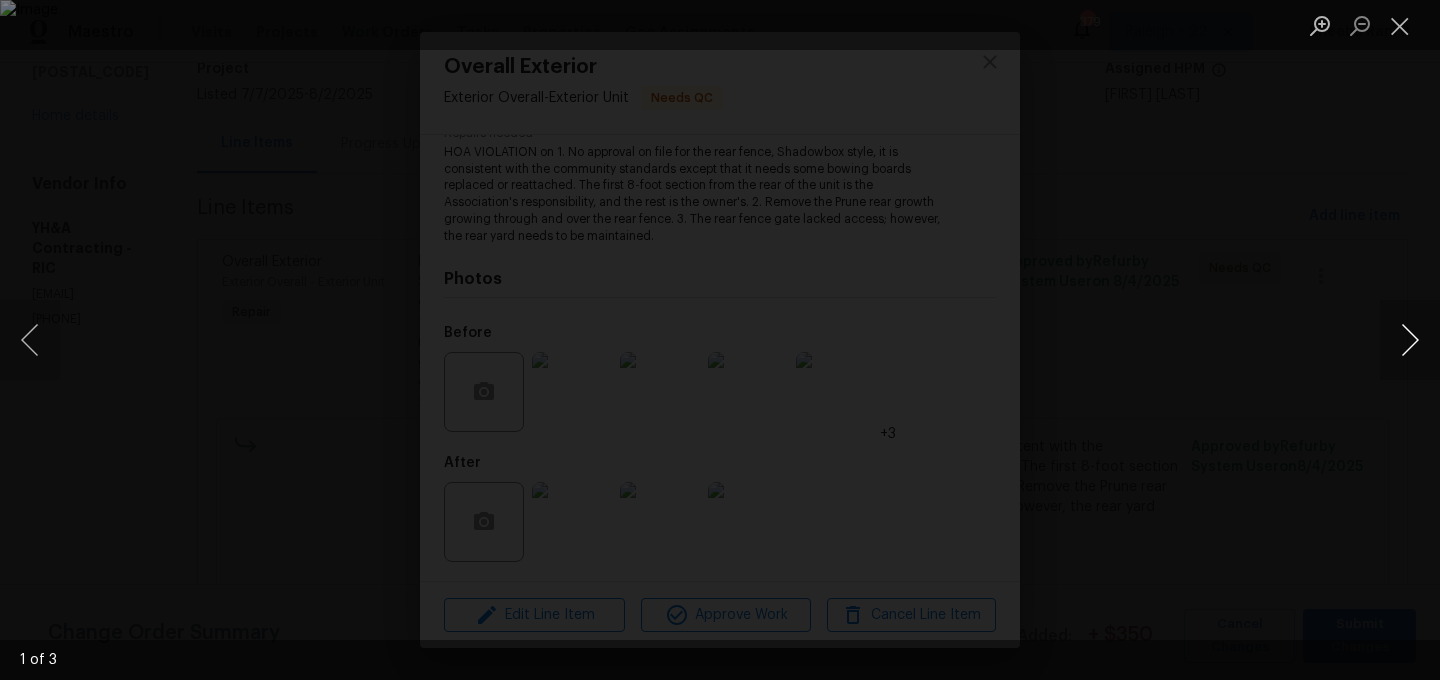 click at bounding box center [1410, 340] 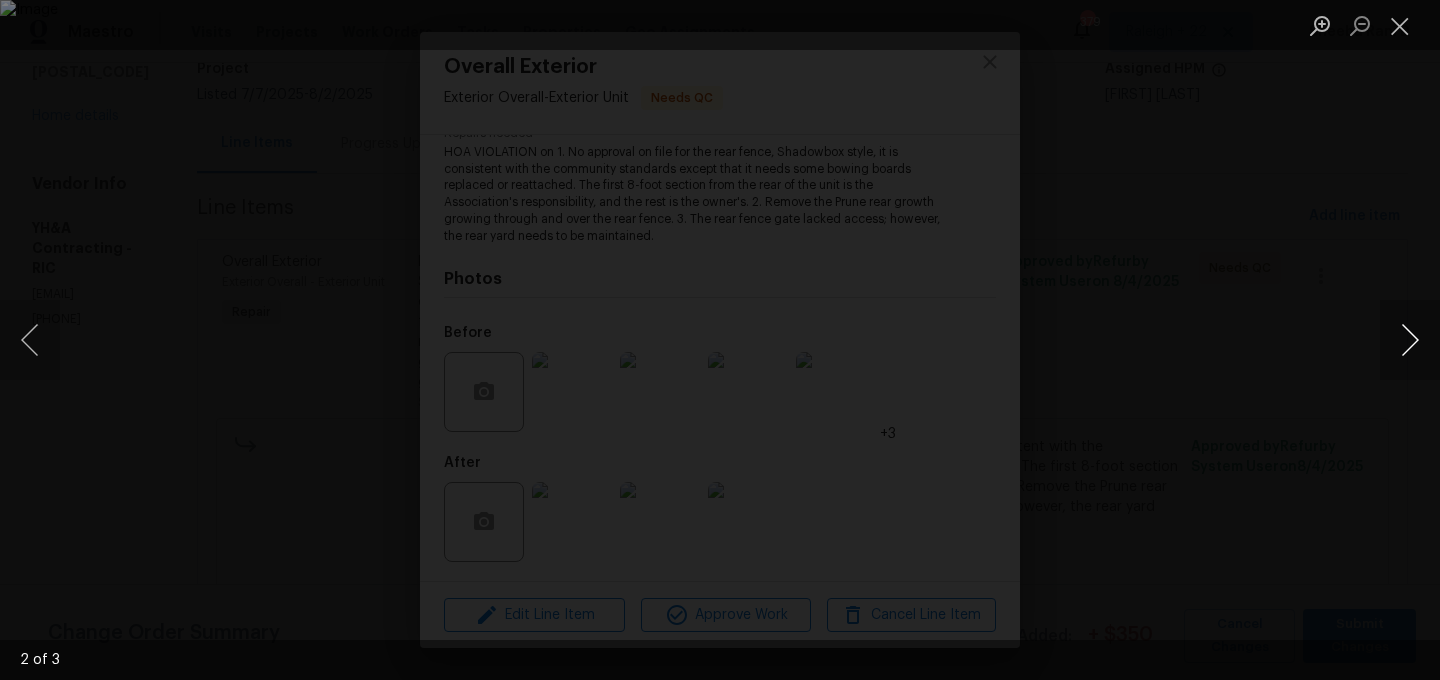 click at bounding box center (1410, 340) 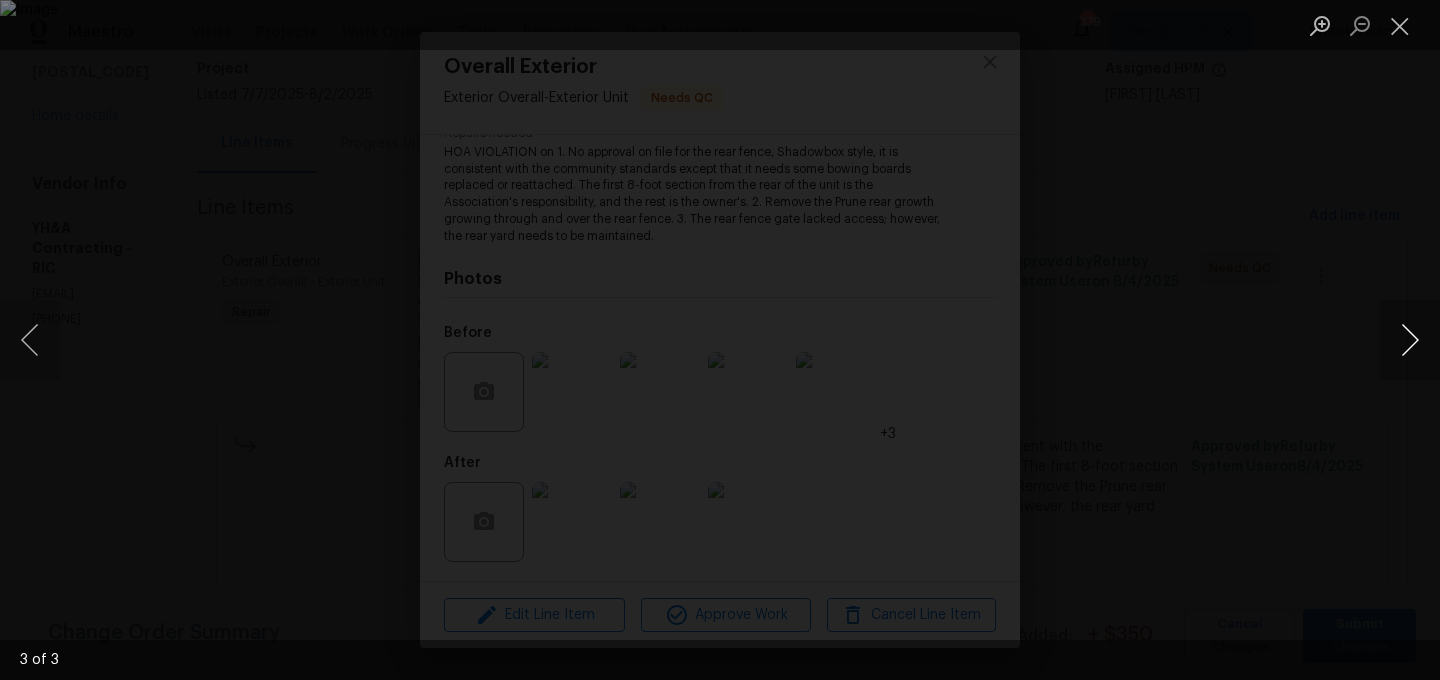 click at bounding box center [1410, 340] 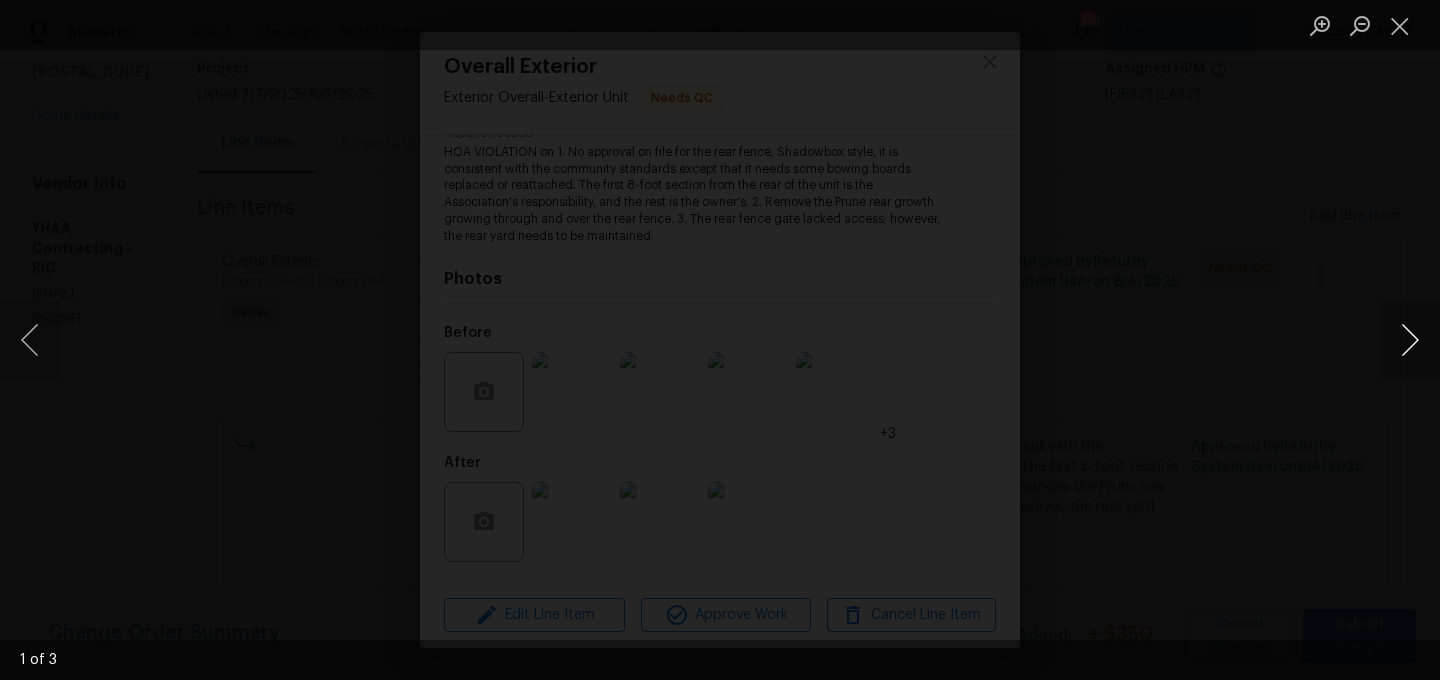 click at bounding box center (1410, 340) 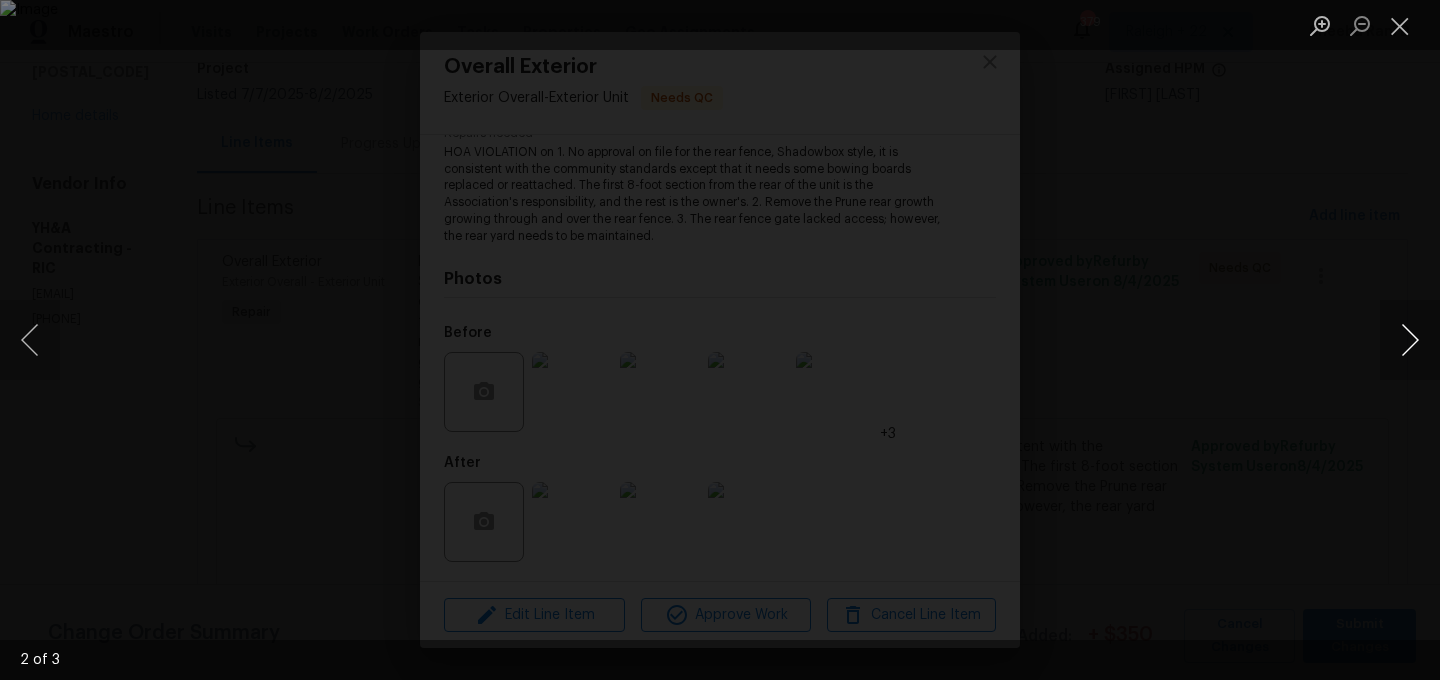 click at bounding box center [1410, 340] 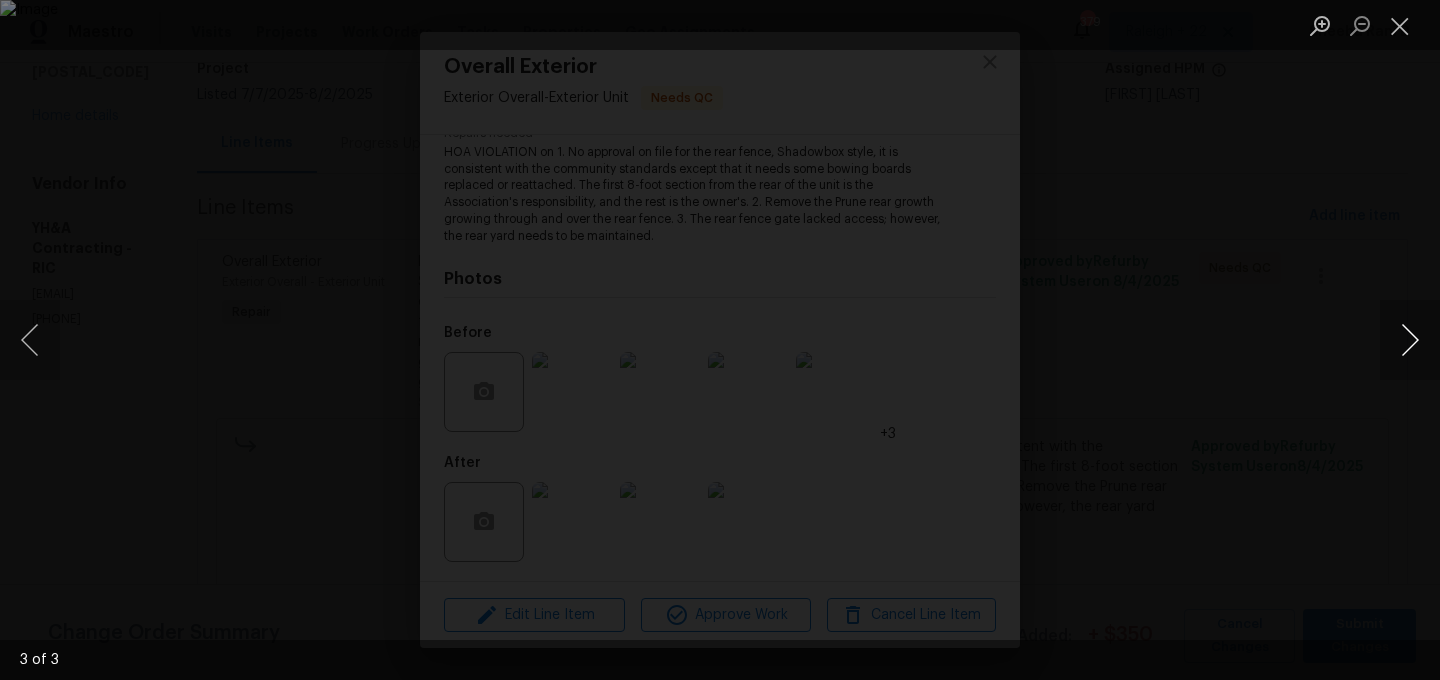 click at bounding box center [1410, 340] 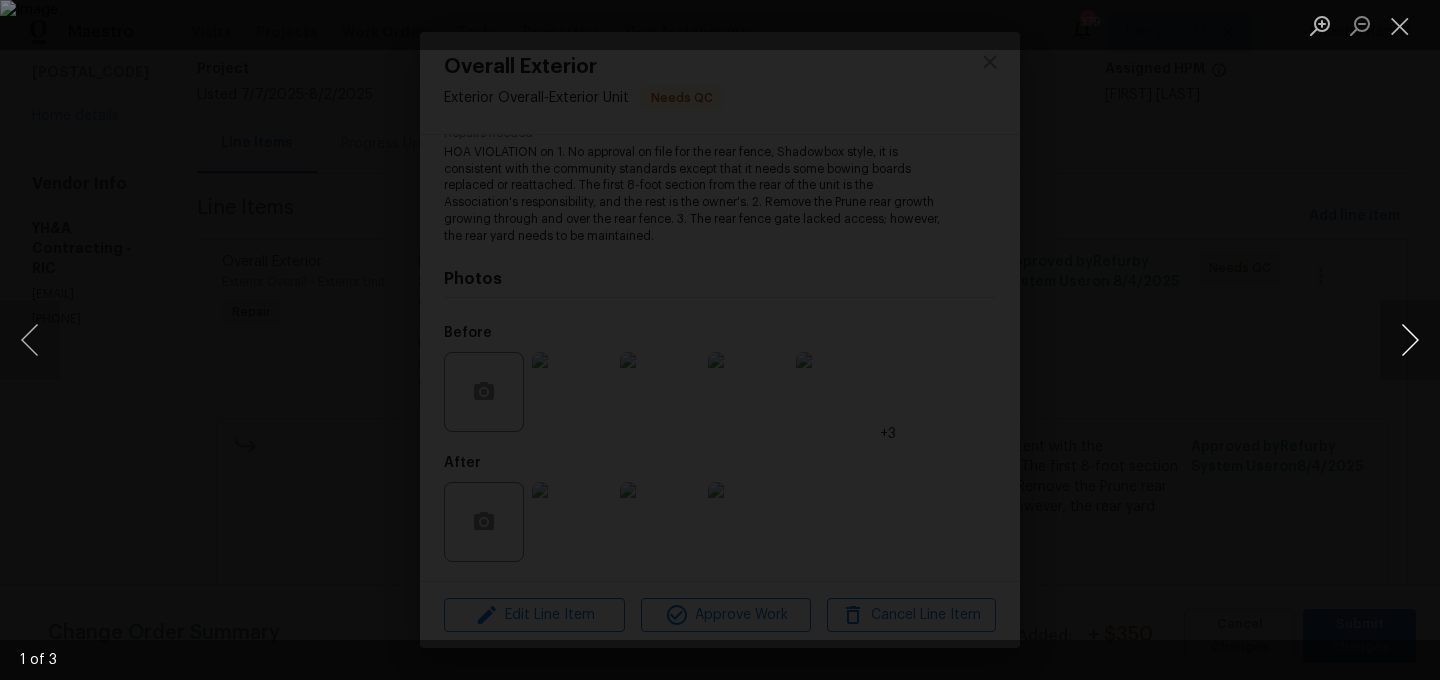 click at bounding box center (1410, 340) 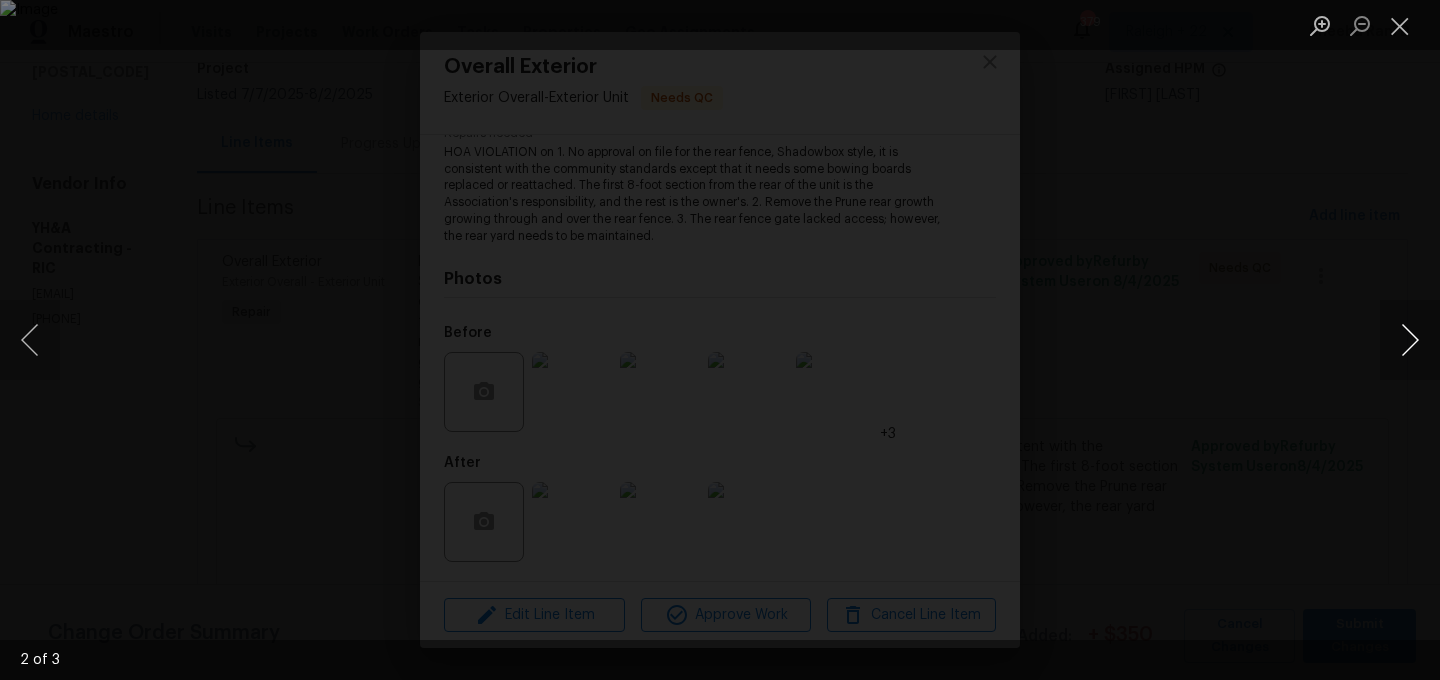 click at bounding box center (1410, 340) 